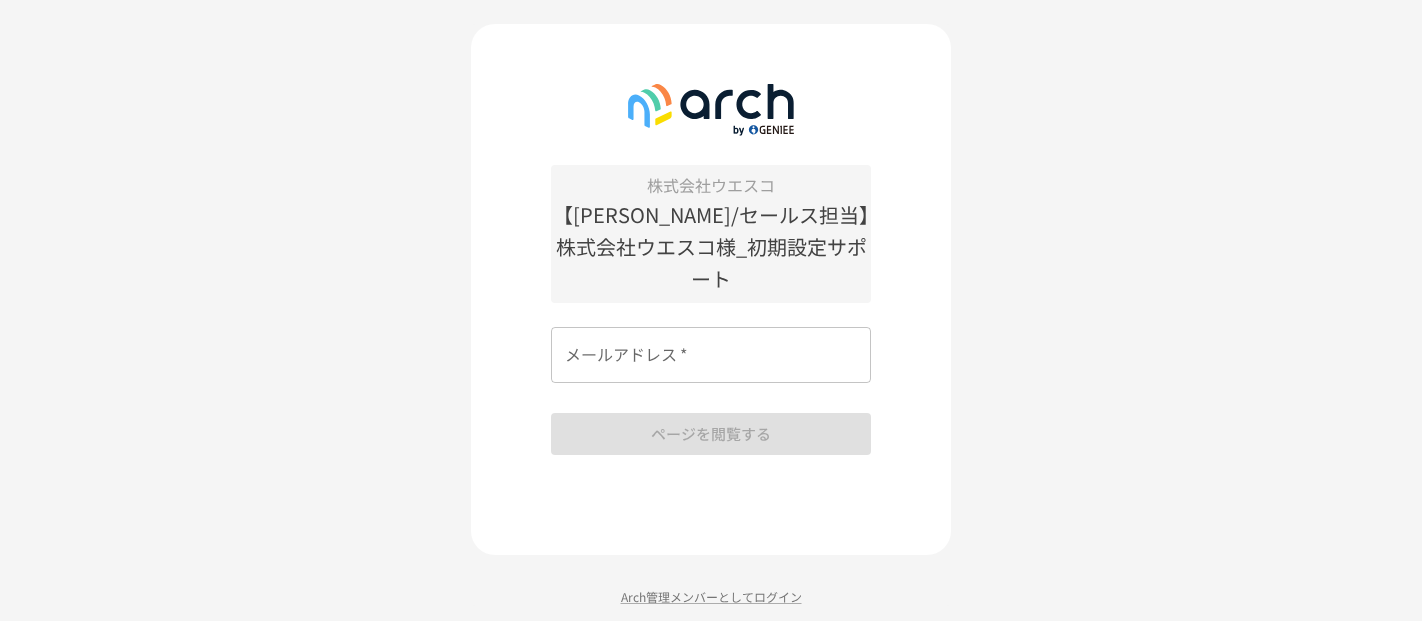 scroll, scrollTop: 0, scrollLeft: 0, axis: both 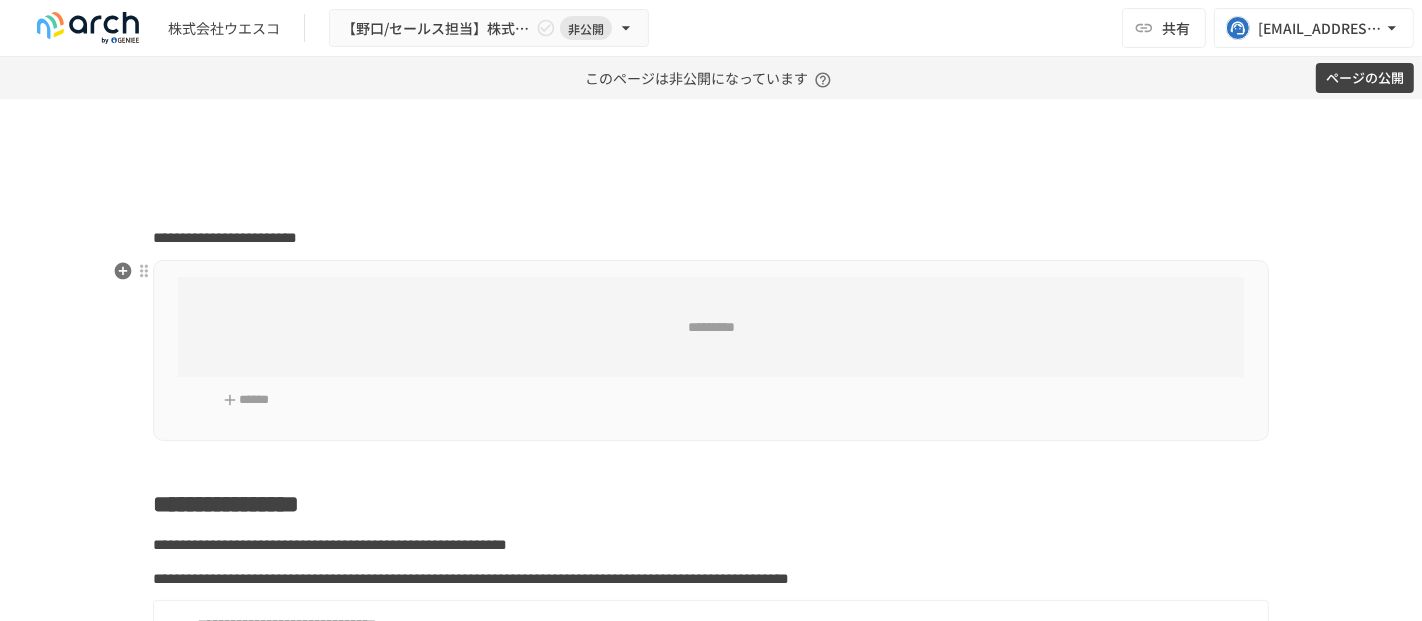 type on "**********" 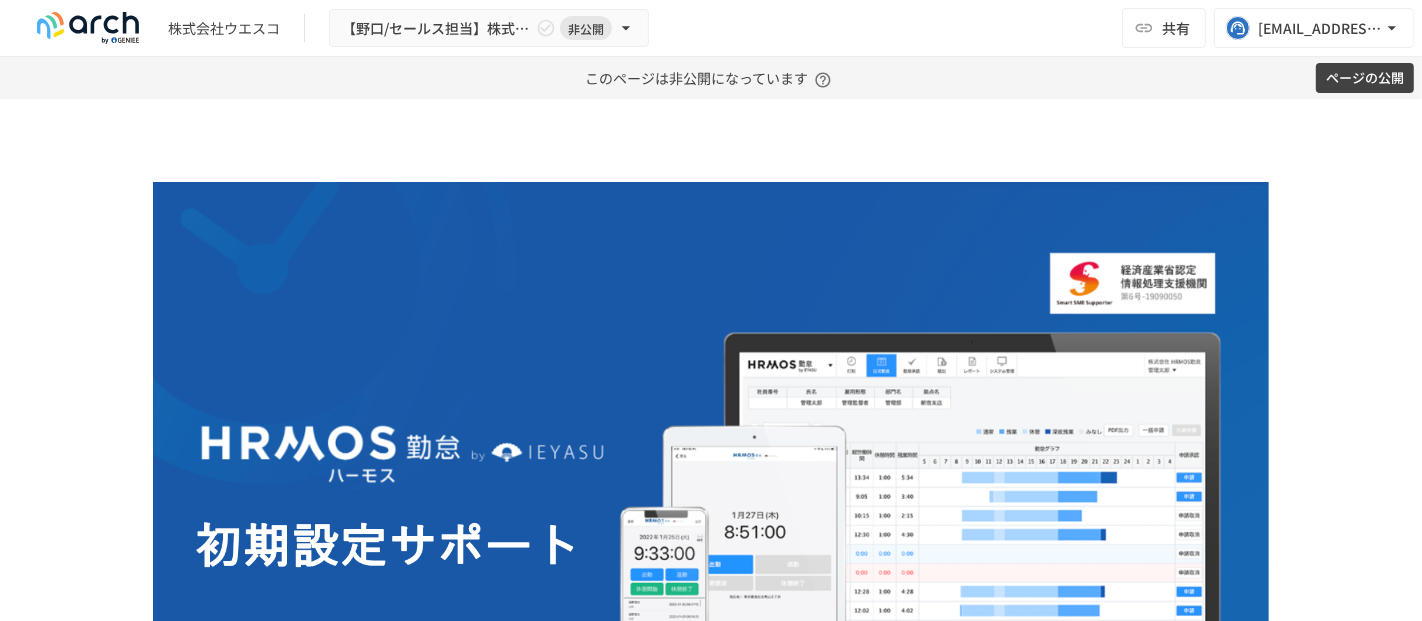 type on "**********" 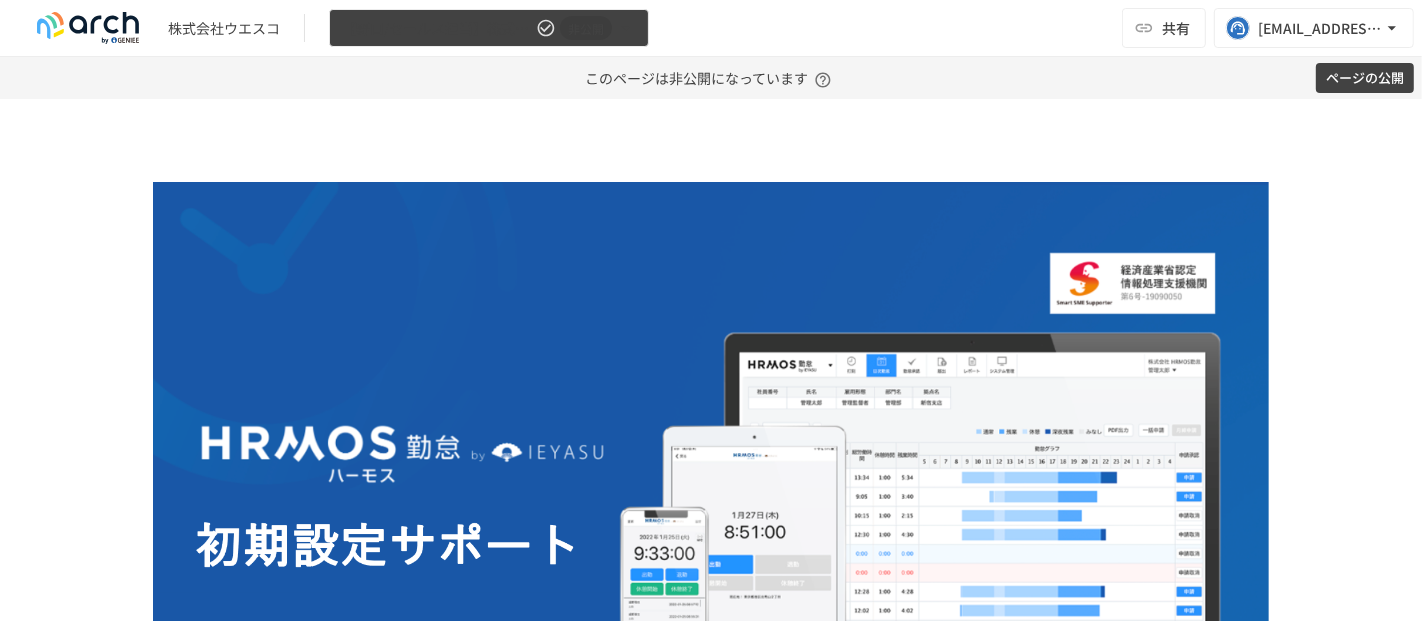 click 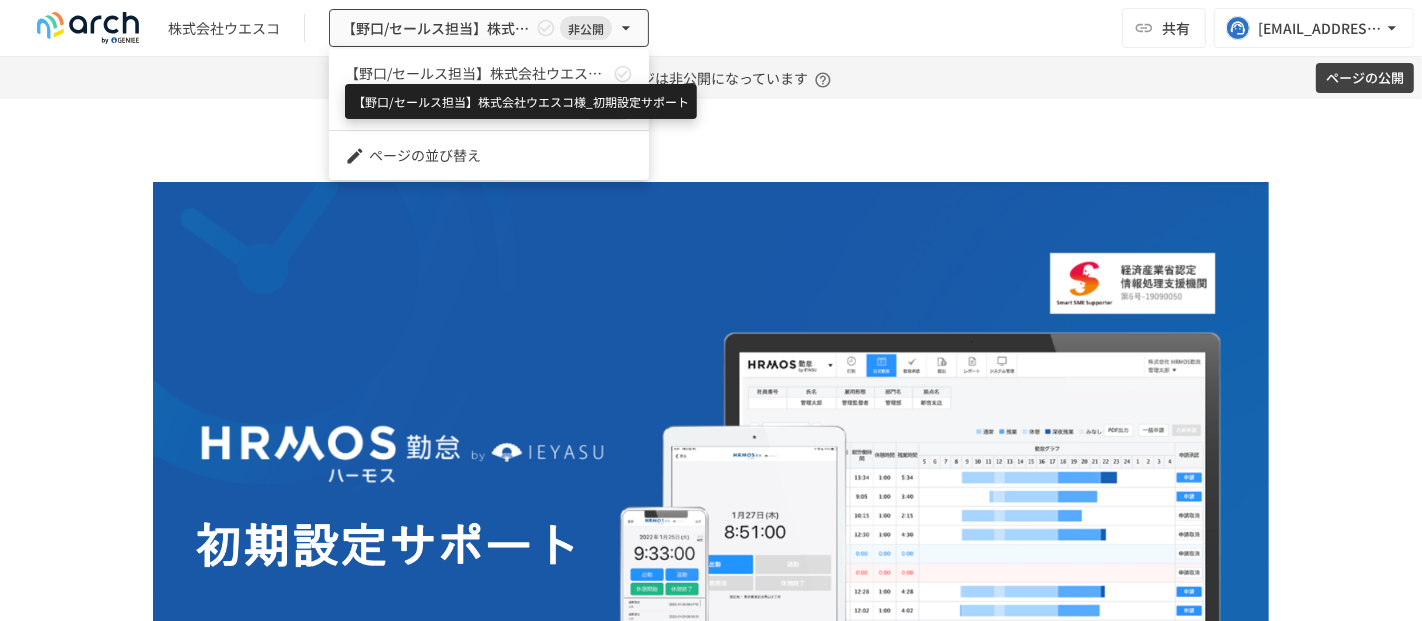click on "【野口/セールス担当】株式会社ウエスコ様_初期設定サポート" at bounding box center [477, 73] 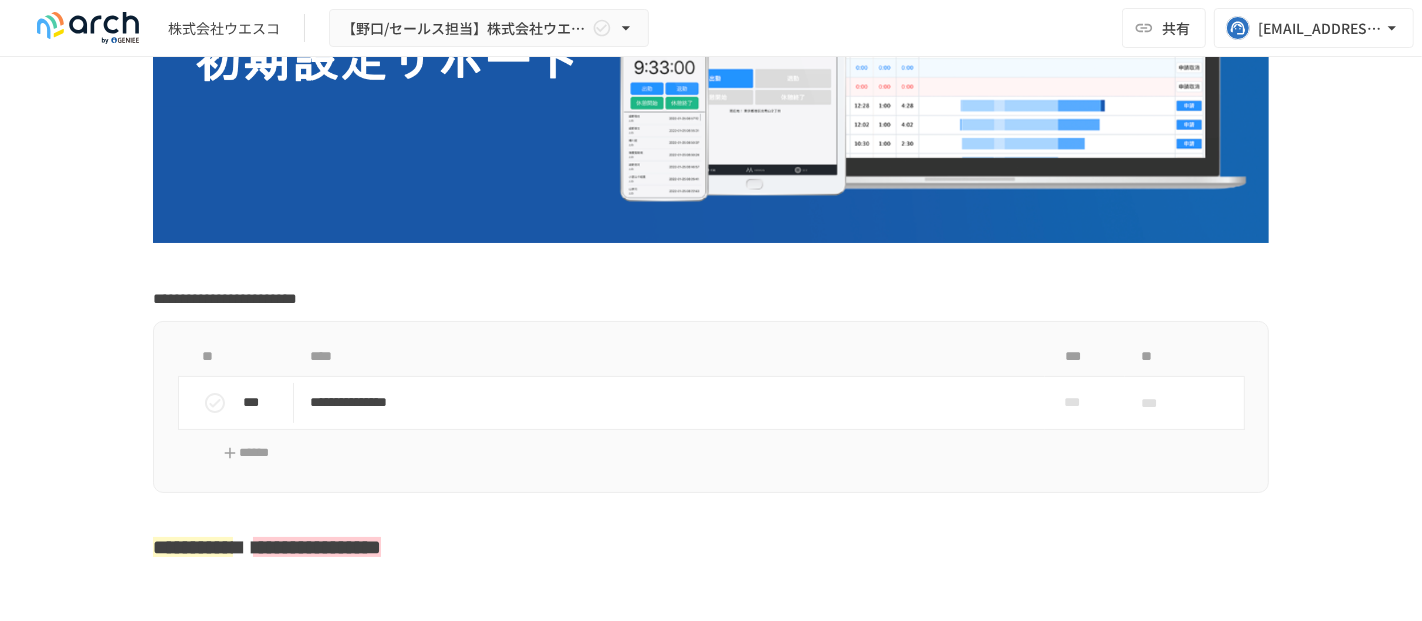 scroll, scrollTop: 888, scrollLeft: 0, axis: vertical 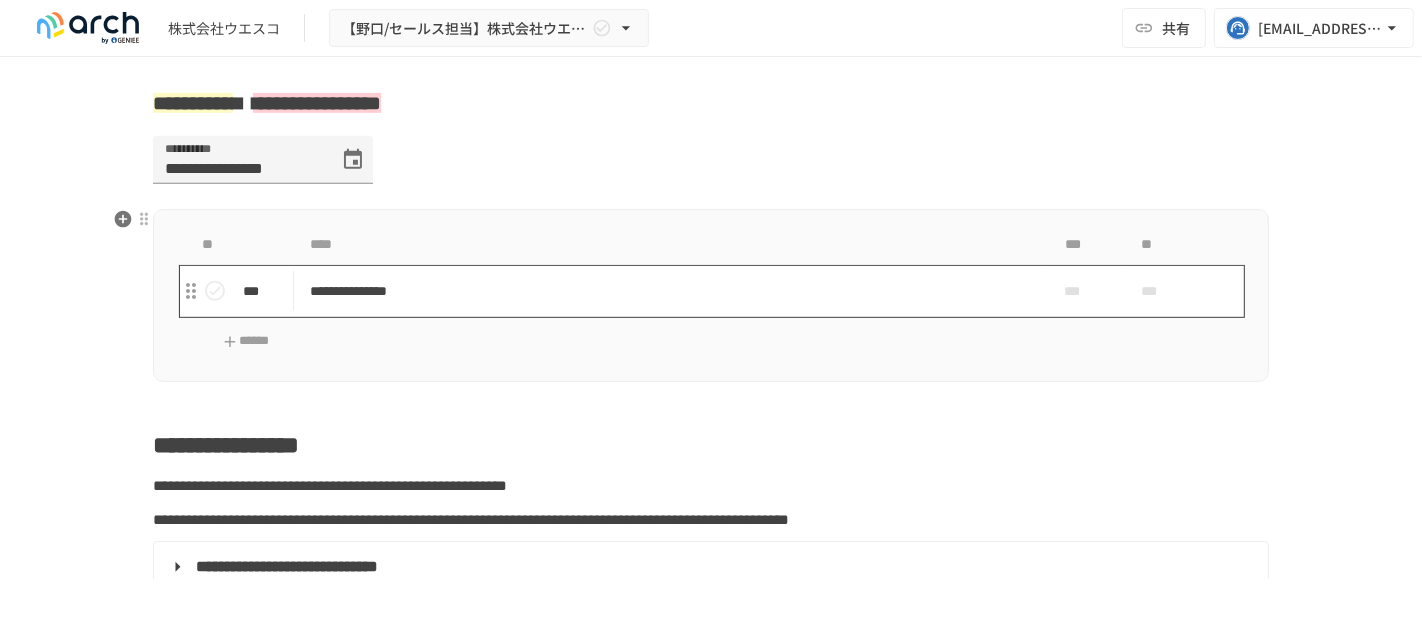 click on "**********" at bounding box center [669, 291] 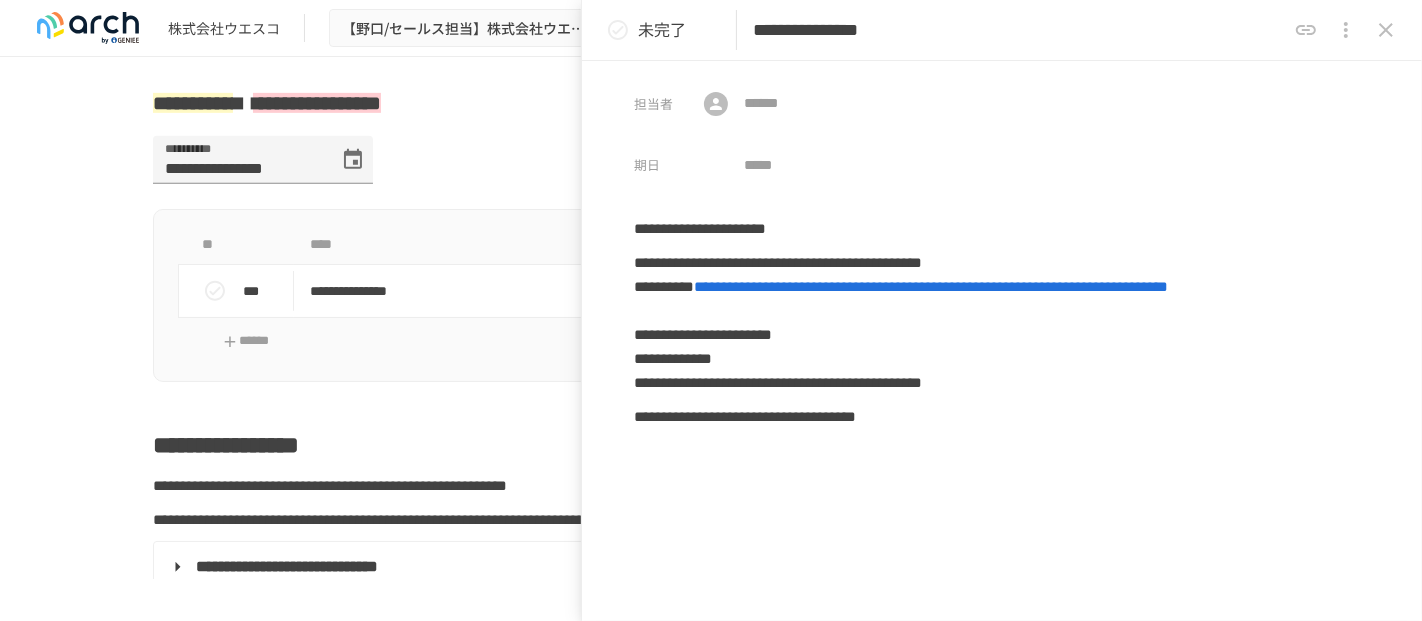 click 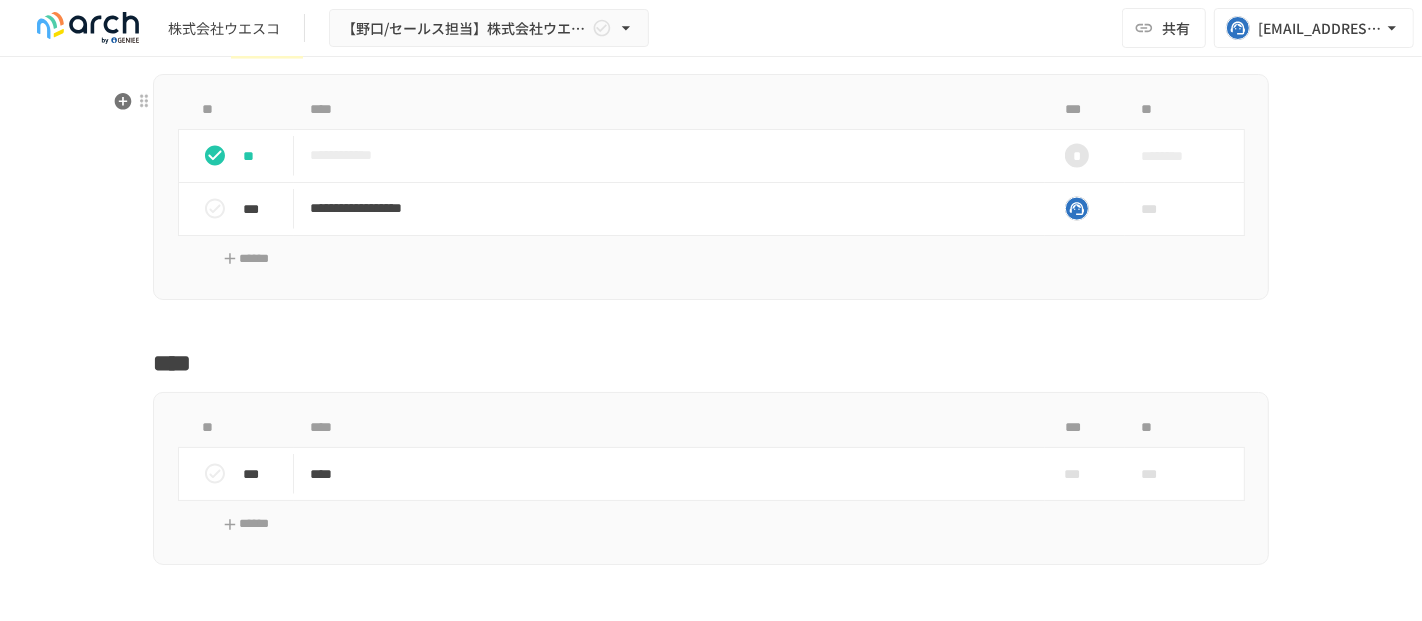 scroll, scrollTop: 2666, scrollLeft: 0, axis: vertical 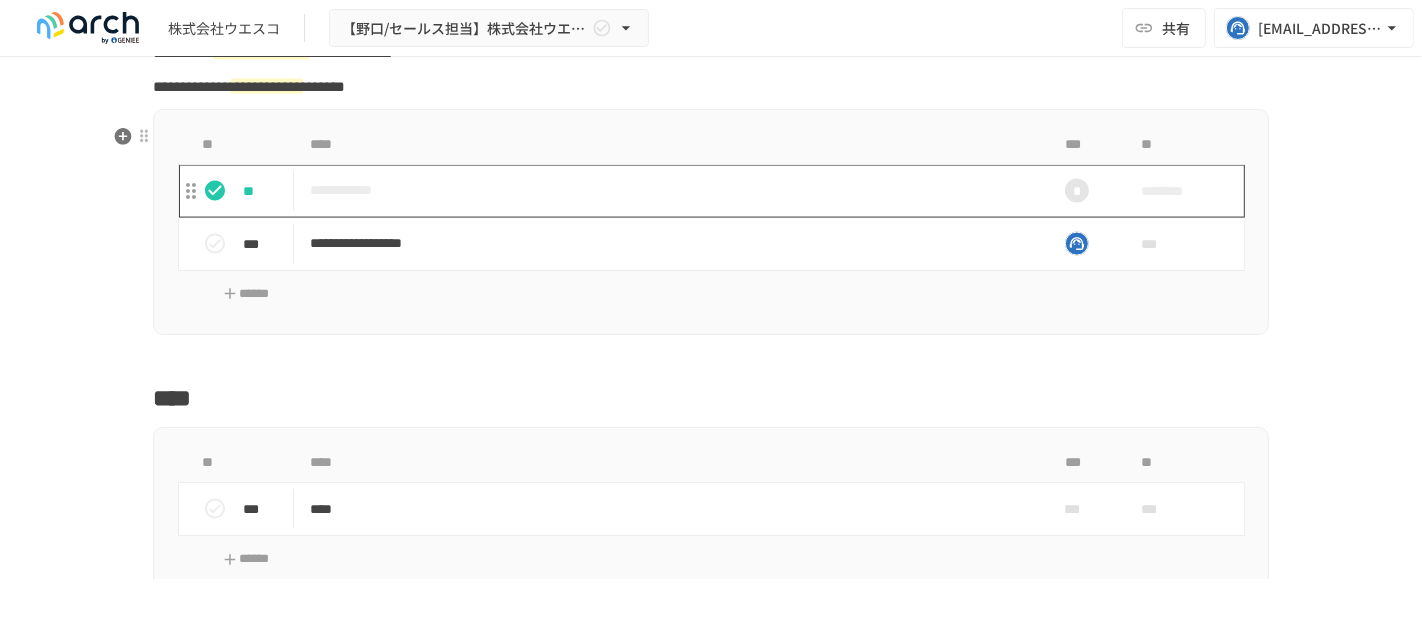 click on "**********" at bounding box center (669, 190) 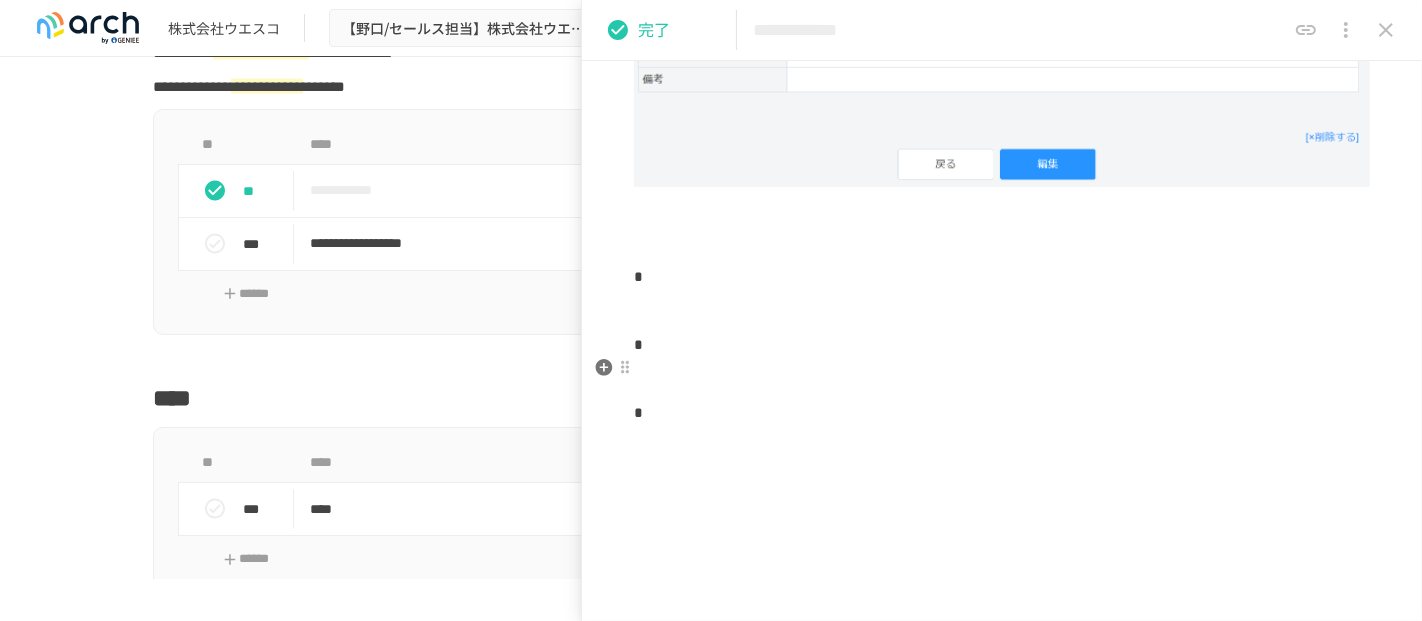 scroll, scrollTop: 1333, scrollLeft: 0, axis: vertical 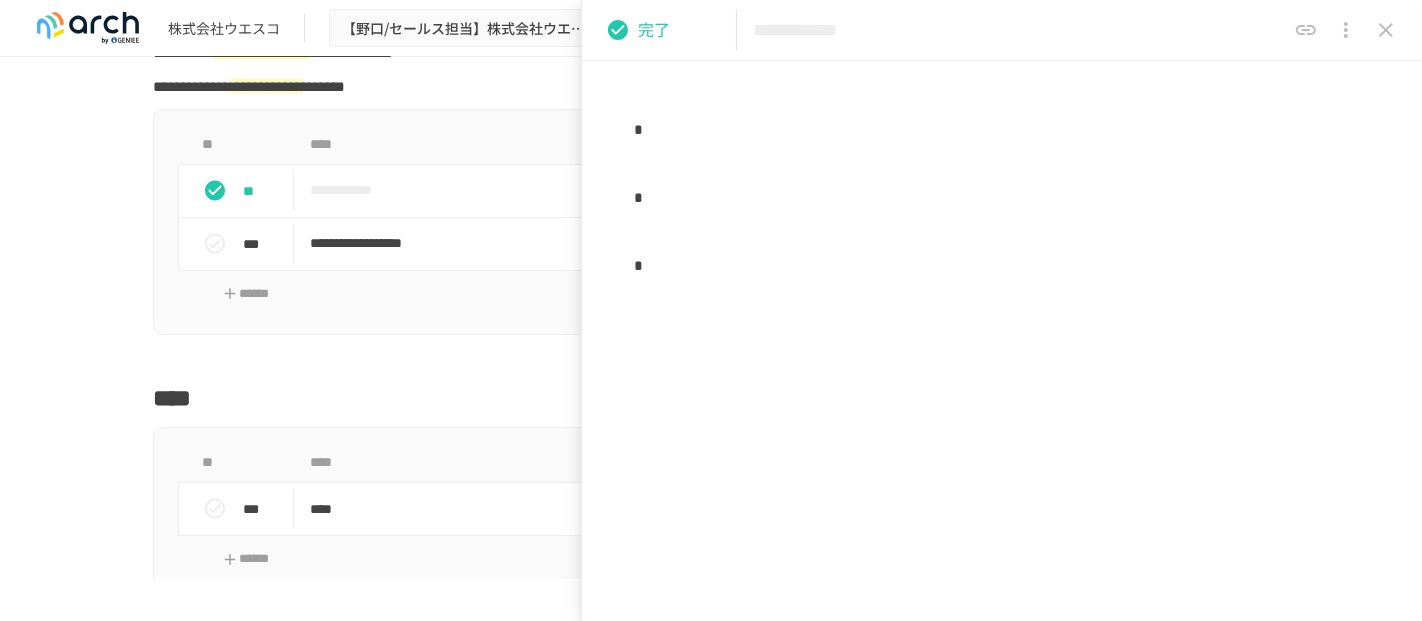click 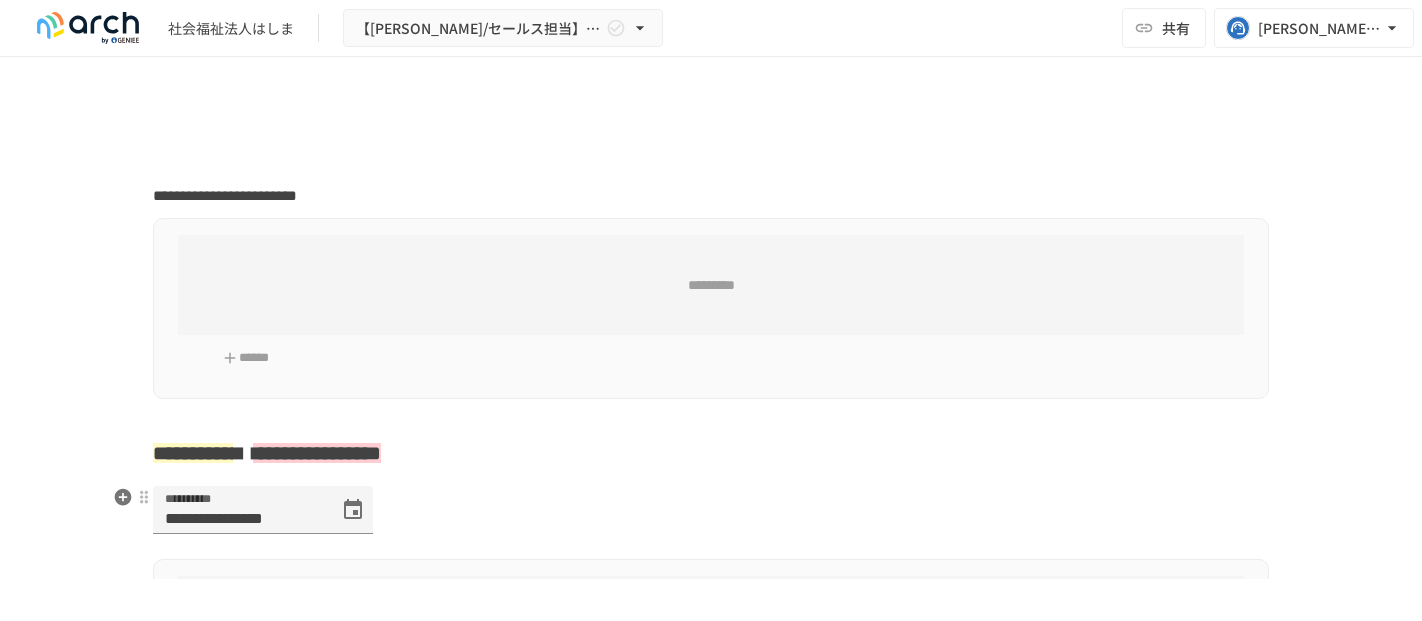 scroll, scrollTop: 0, scrollLeft: 0, axis: both 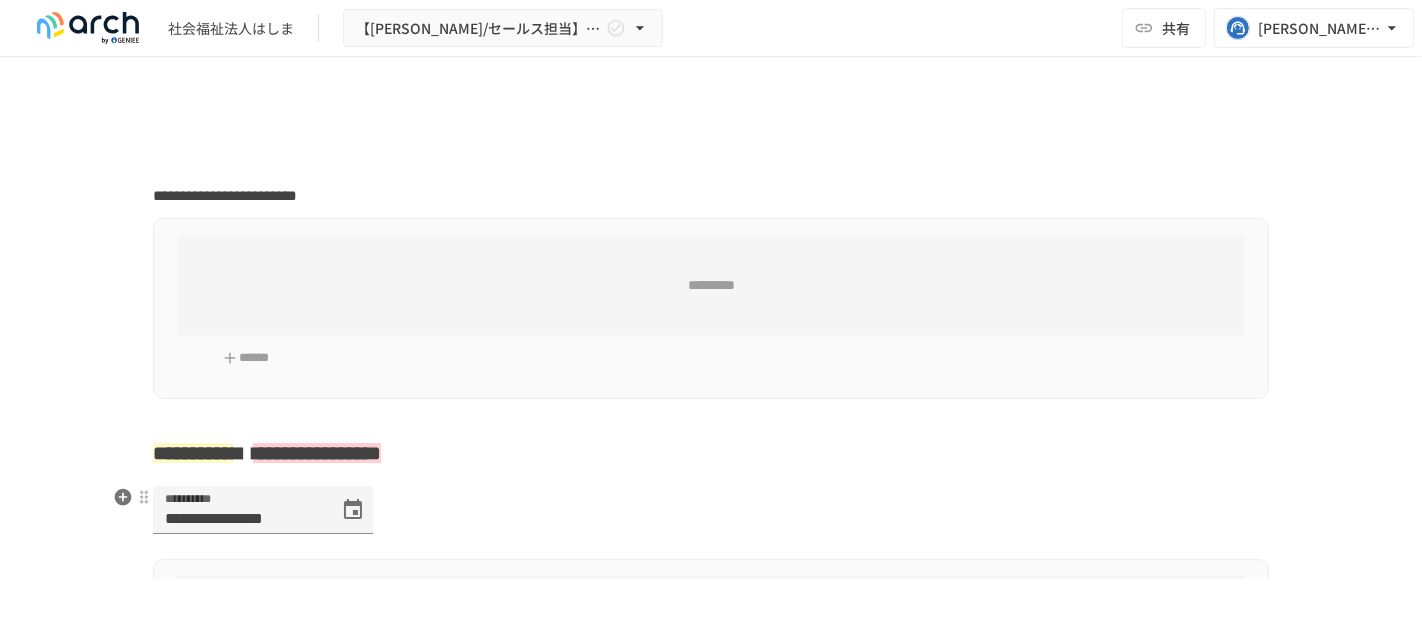 type on "**********" 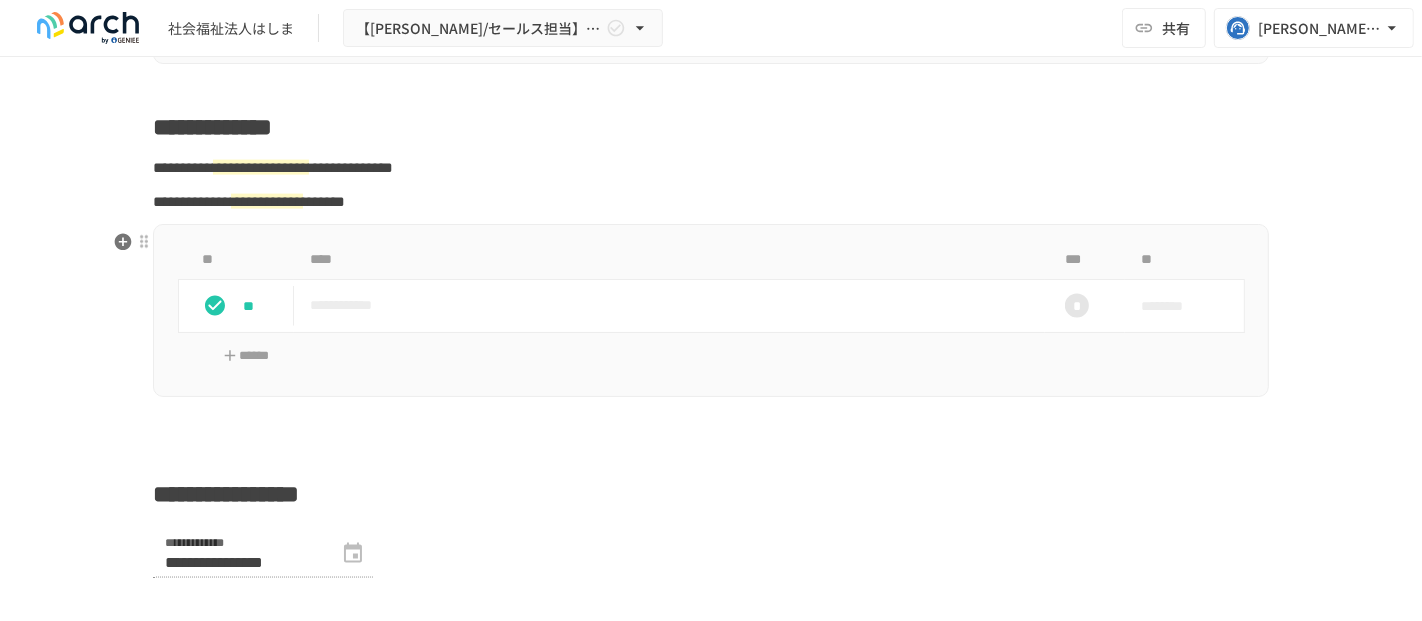 scroll, scrollTop: 2444, scrollLeft: 0, axis: vertical 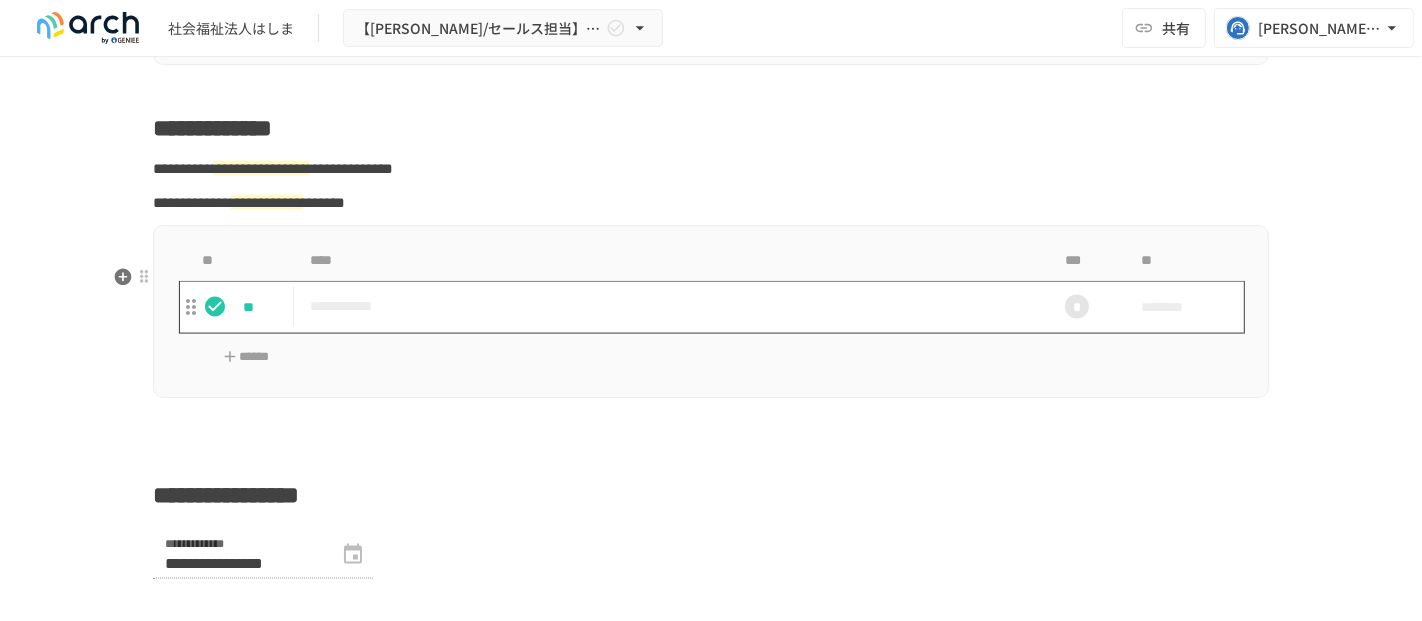 click on "**********" at bounding box center (669, 306) 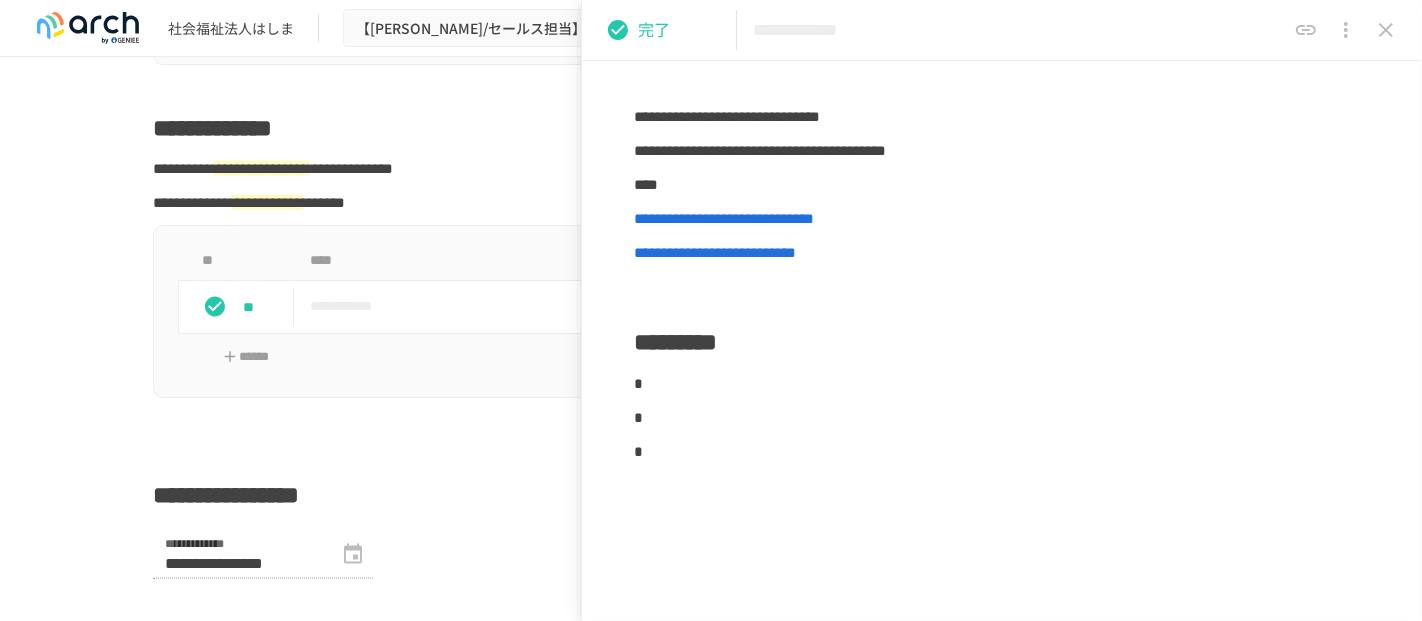 scroll, scrollTop: 432, scrollLeft: 0, axis: vertical 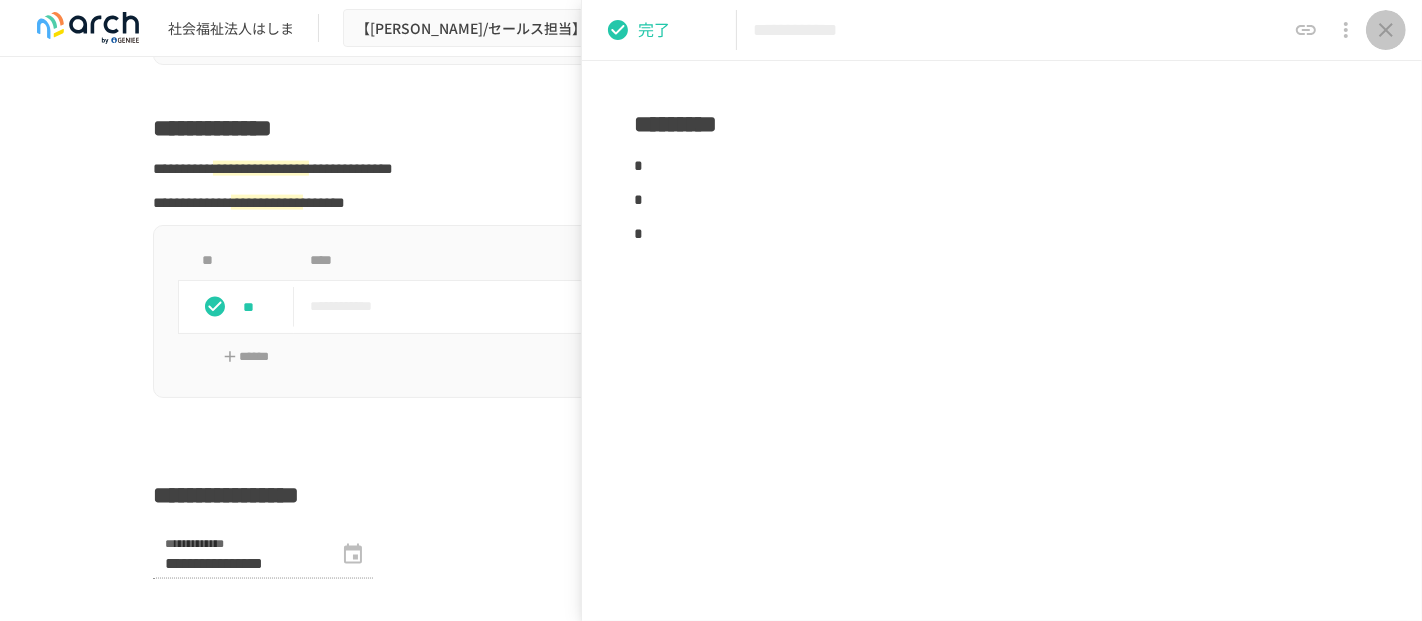 click 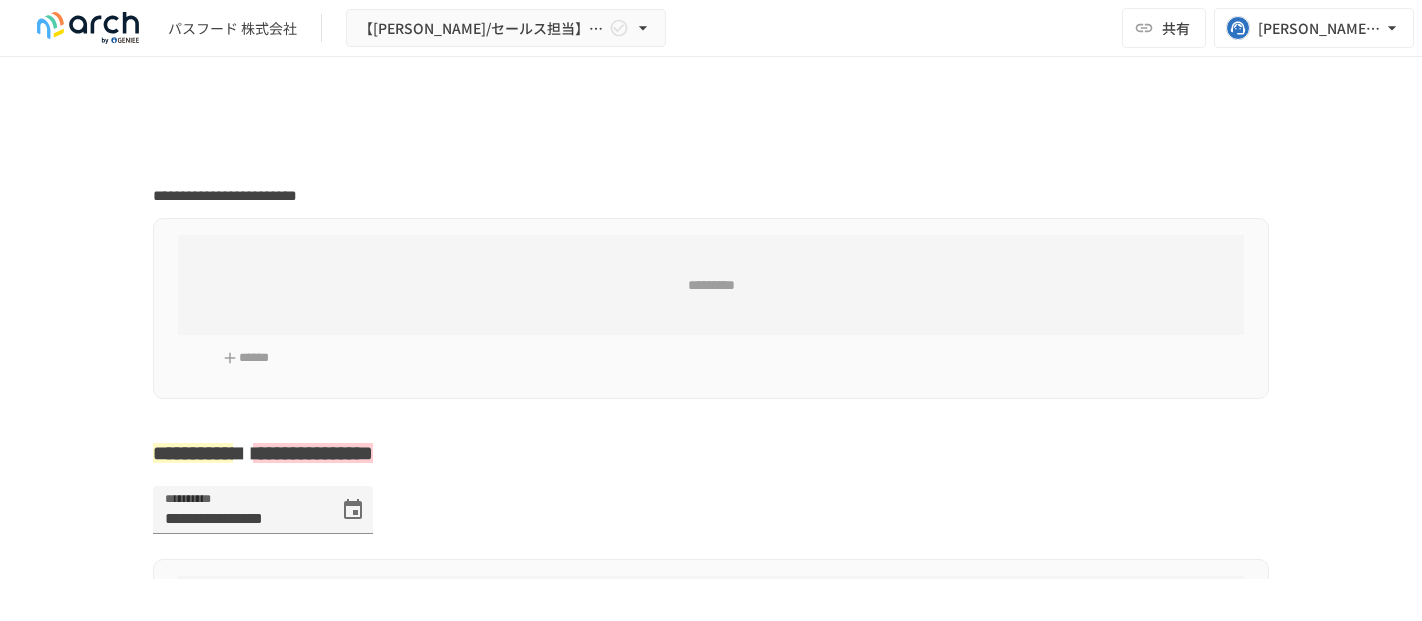 scroll, scrollTop: 0, scrollLeft: 0, axis: both 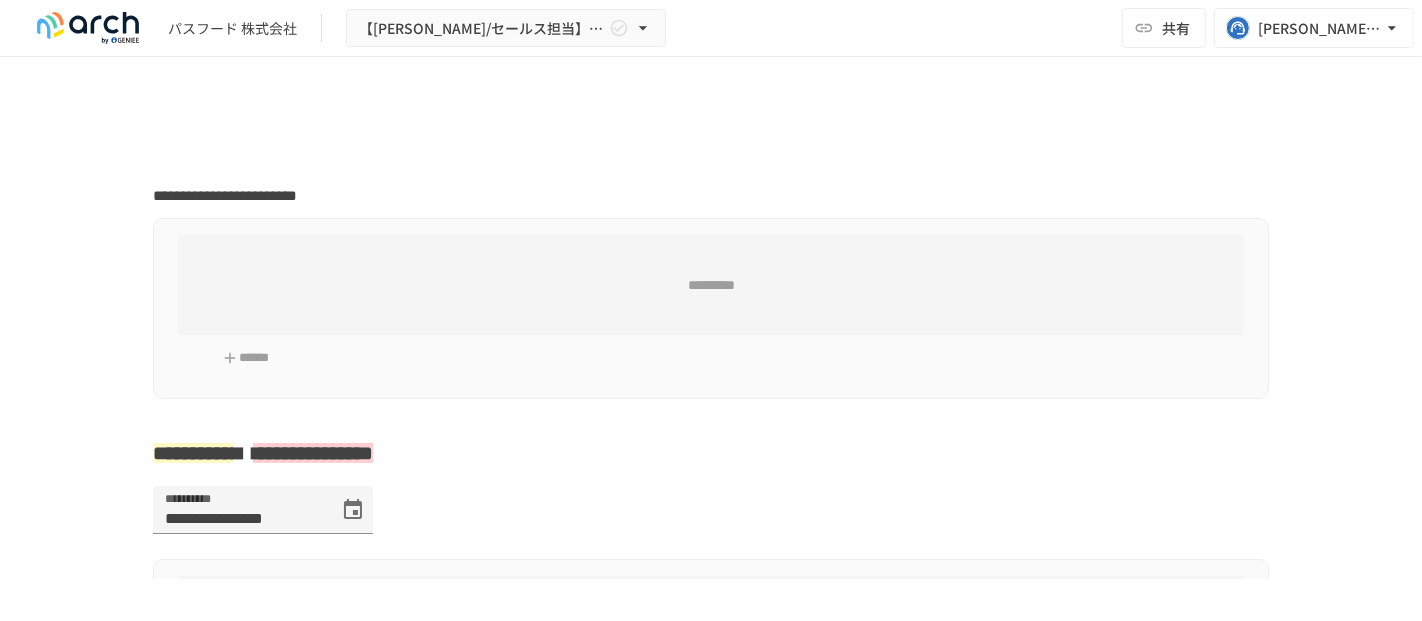 type on "**********" 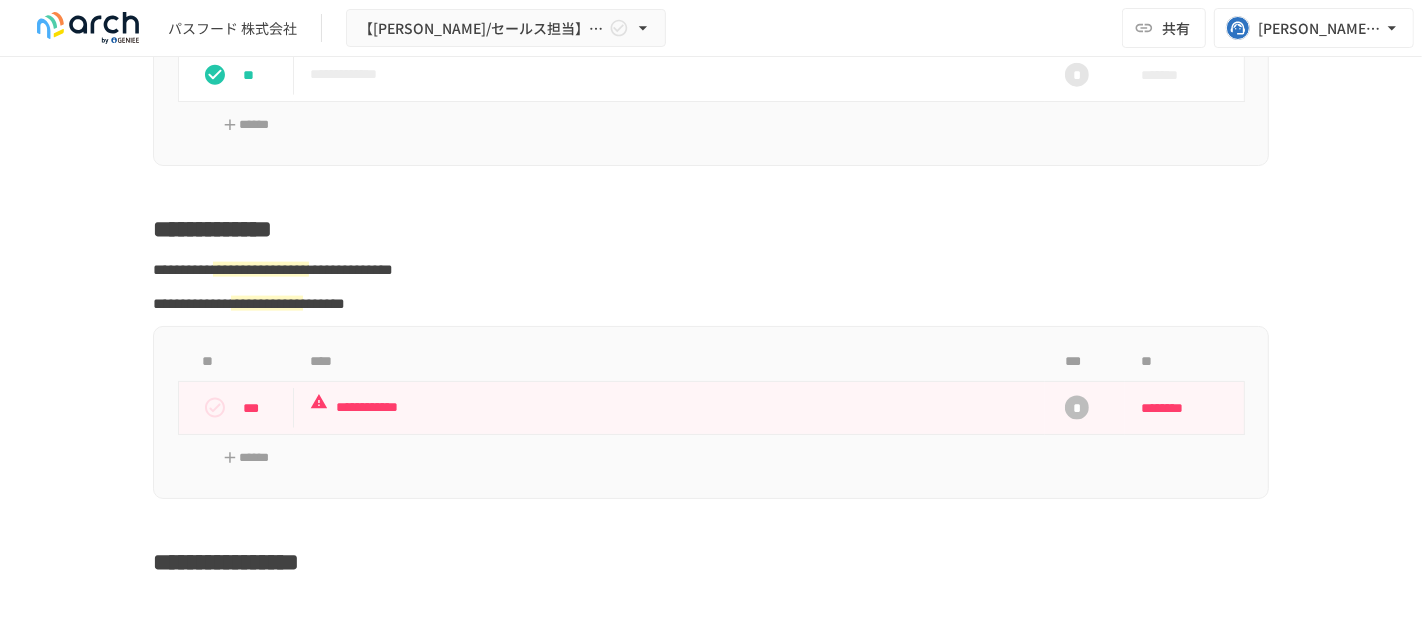 scroll, scrollTop: 2444, scrollLeft: 0, axis: vertical 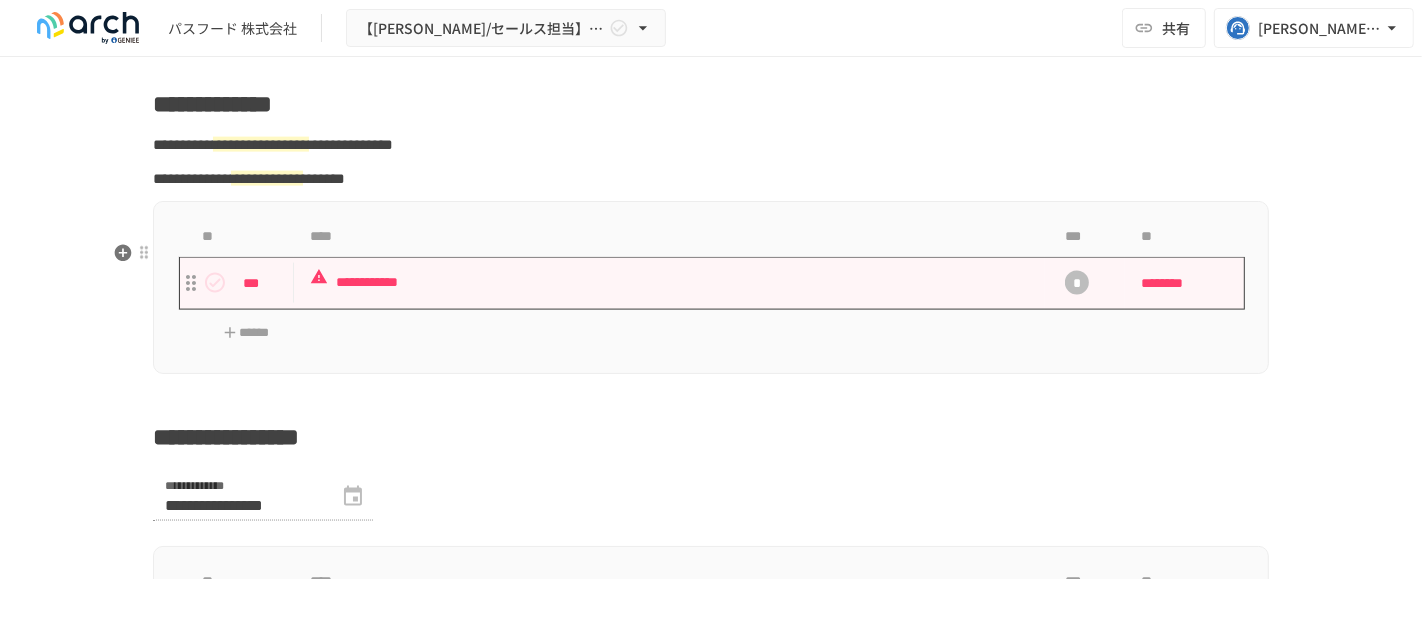 click on "**********" at bounding box center (669, 283) 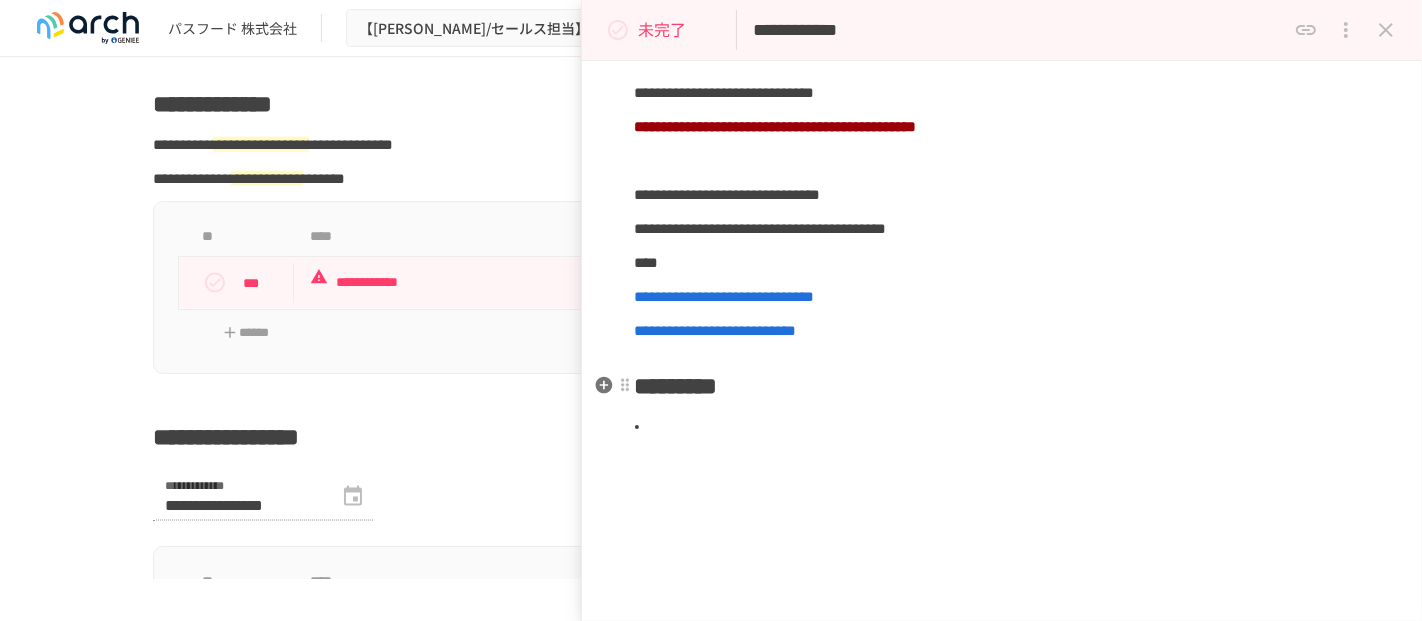 scroll, scrollTop: 294, scrollLeft: 0, axis: vertical 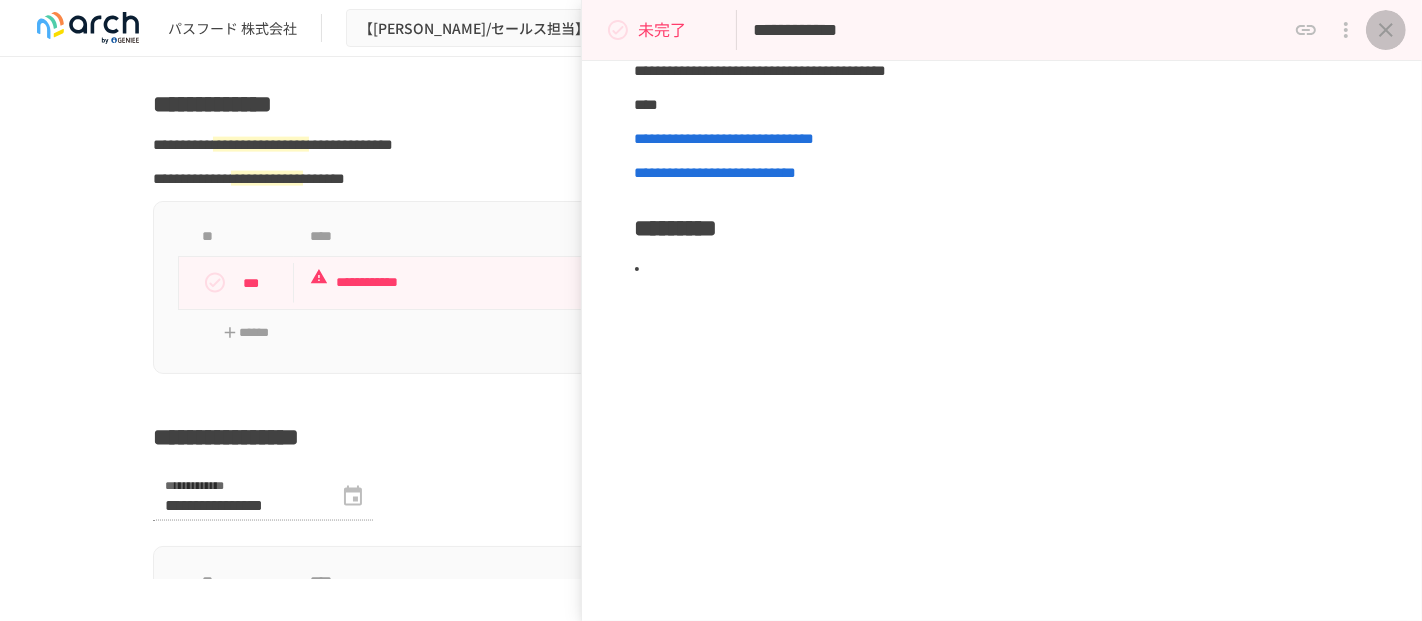 click 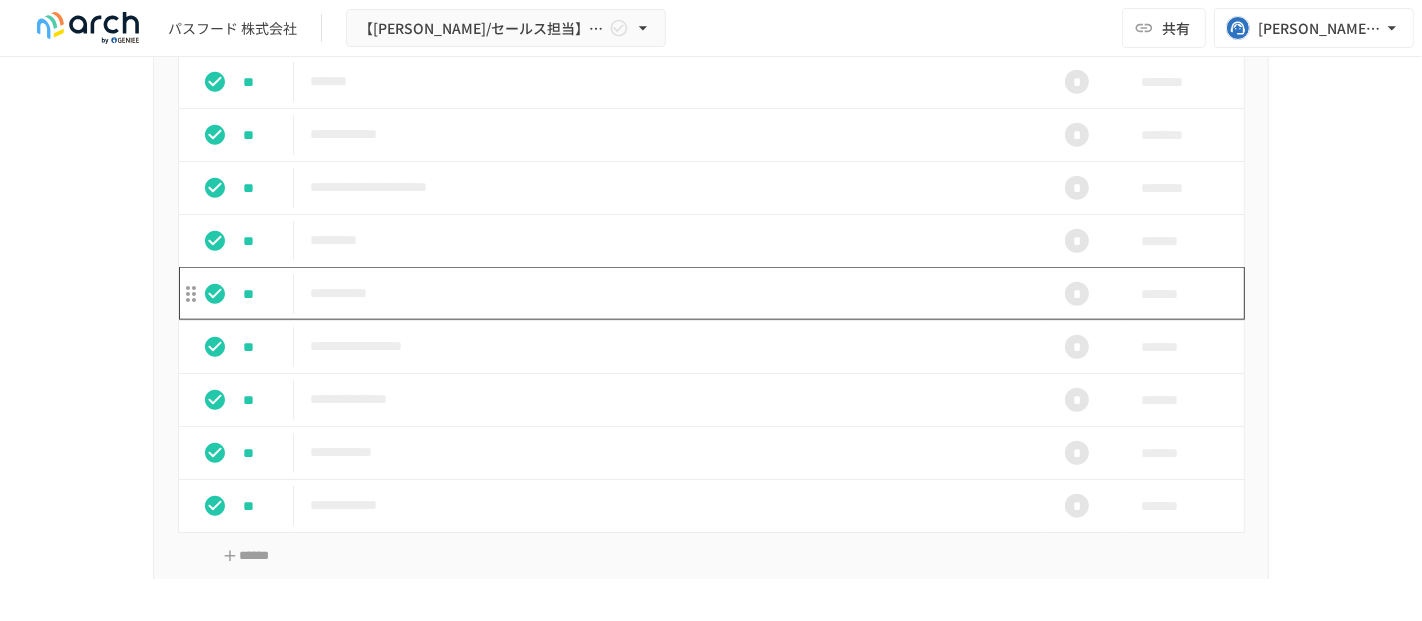 scroll, scrollTop: 1555, scrollLeft: 0, axis: vertical 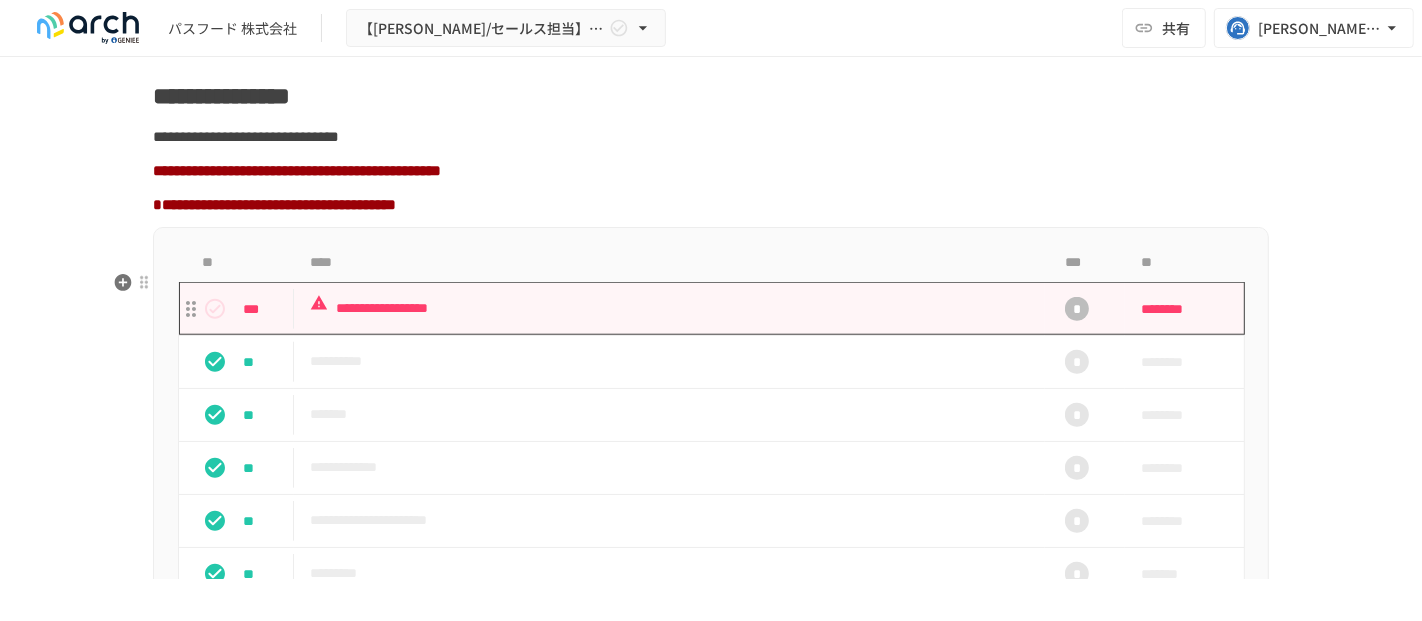 click on "**********" at bounding box center (669, 308) 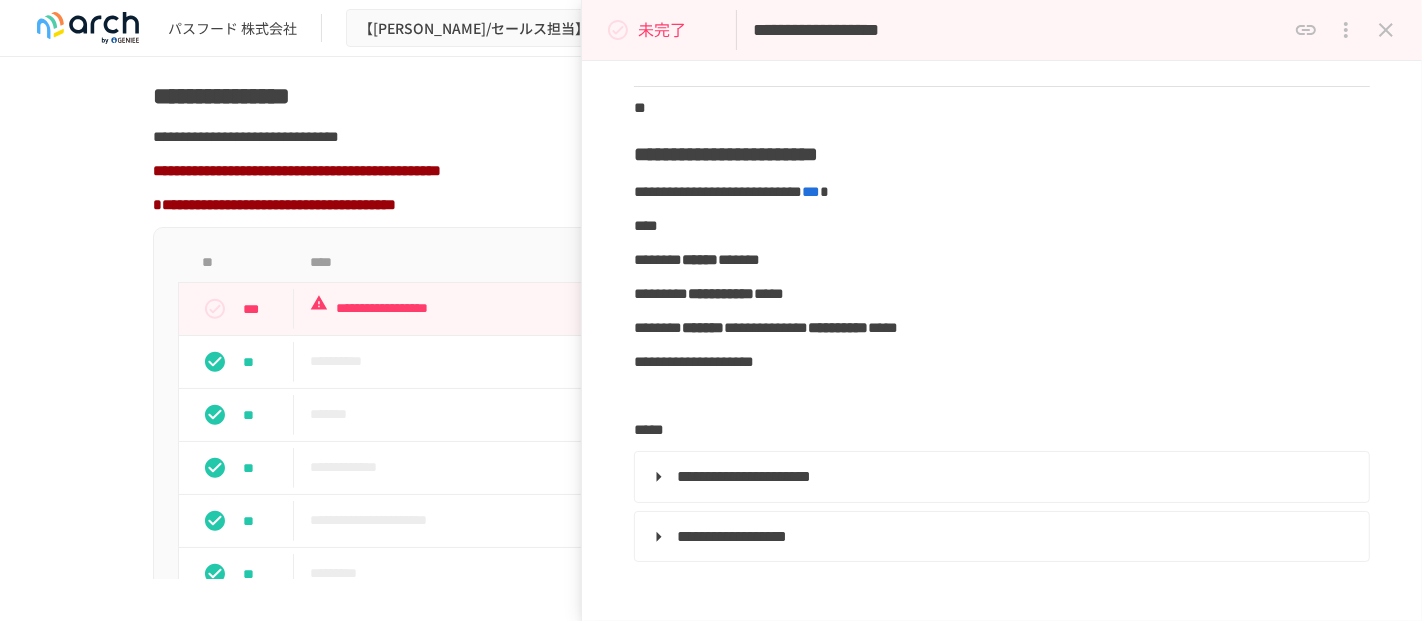 scroll, scrollTop: 777, scrollLeft: 0, axis: vertical 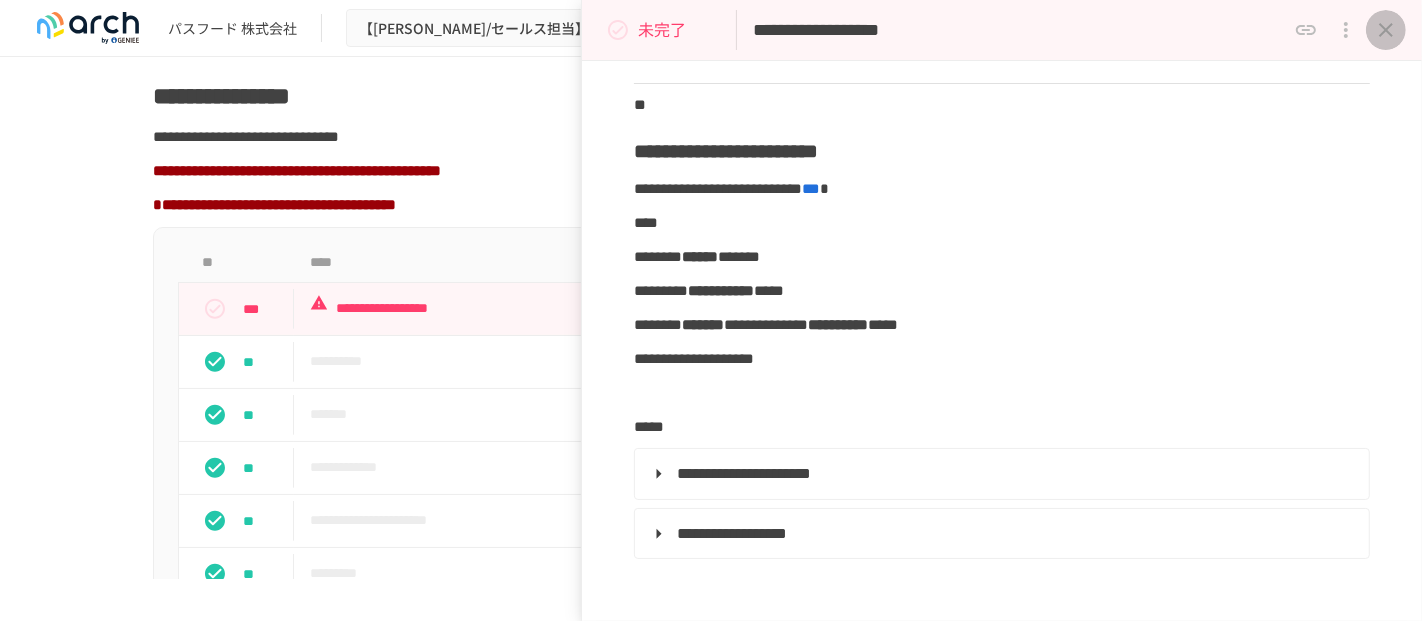 click 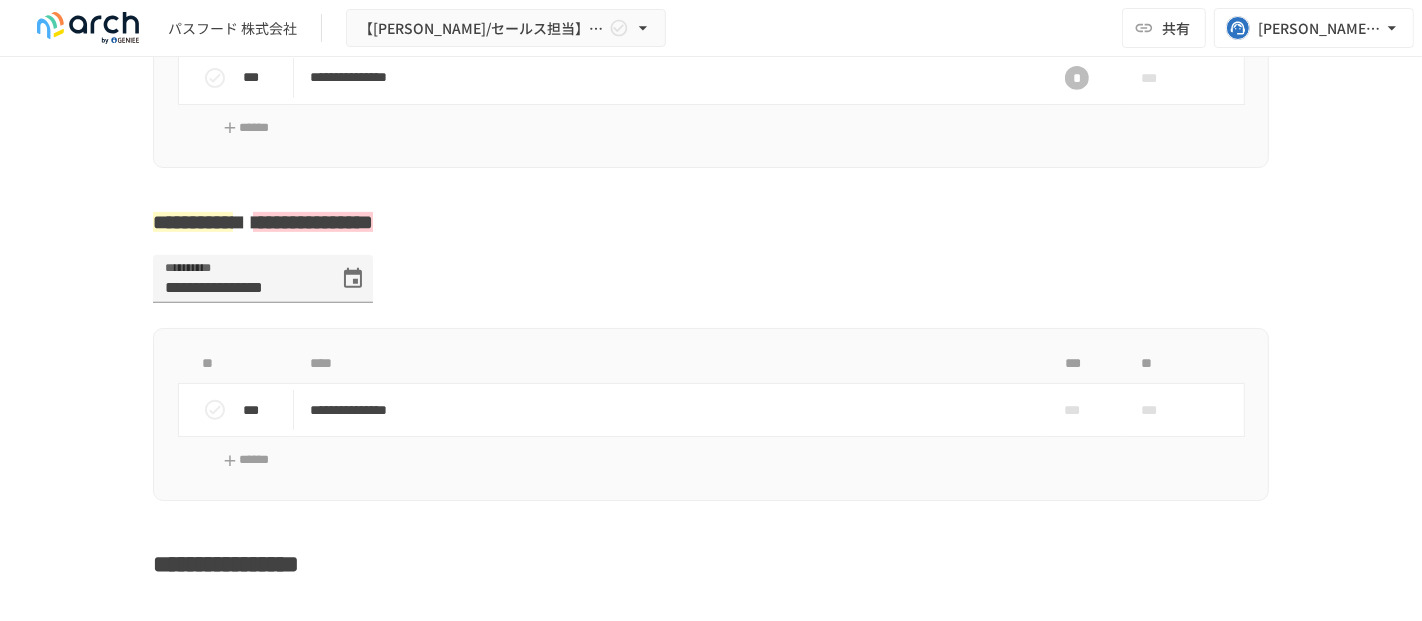 scroll, scrollTop: 666, scrollLeft: 0, axis: vertical 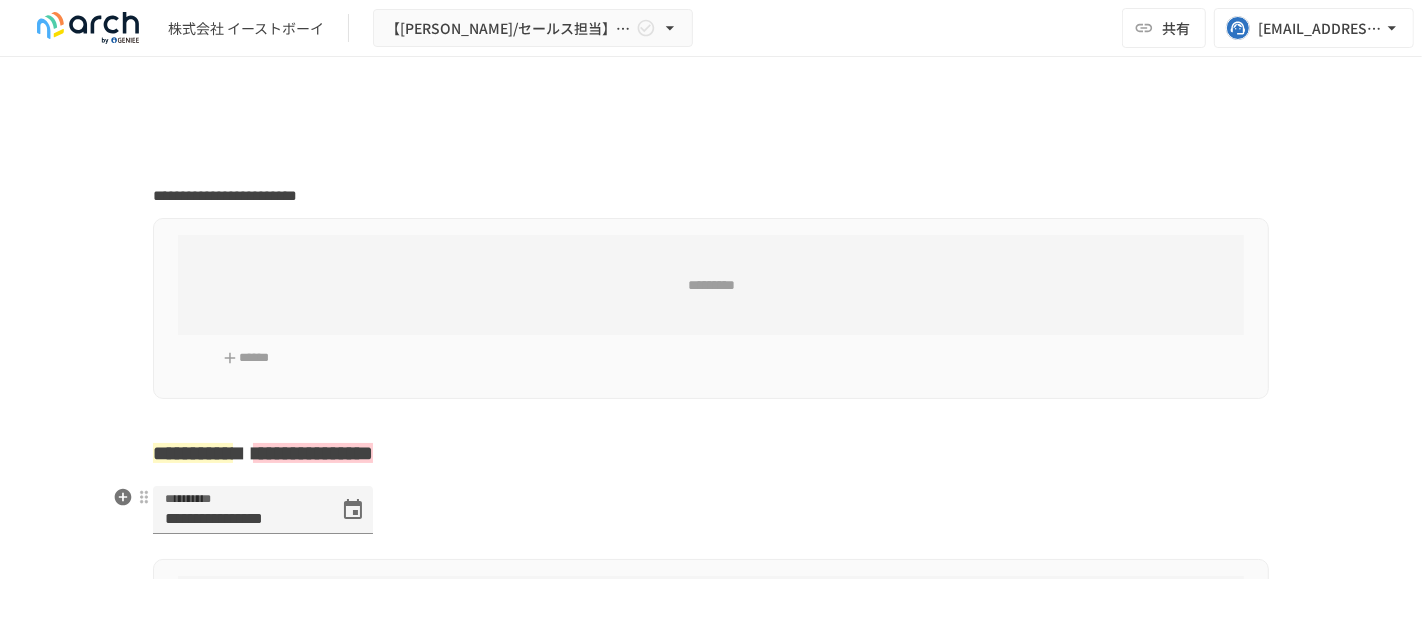 type on "**********" 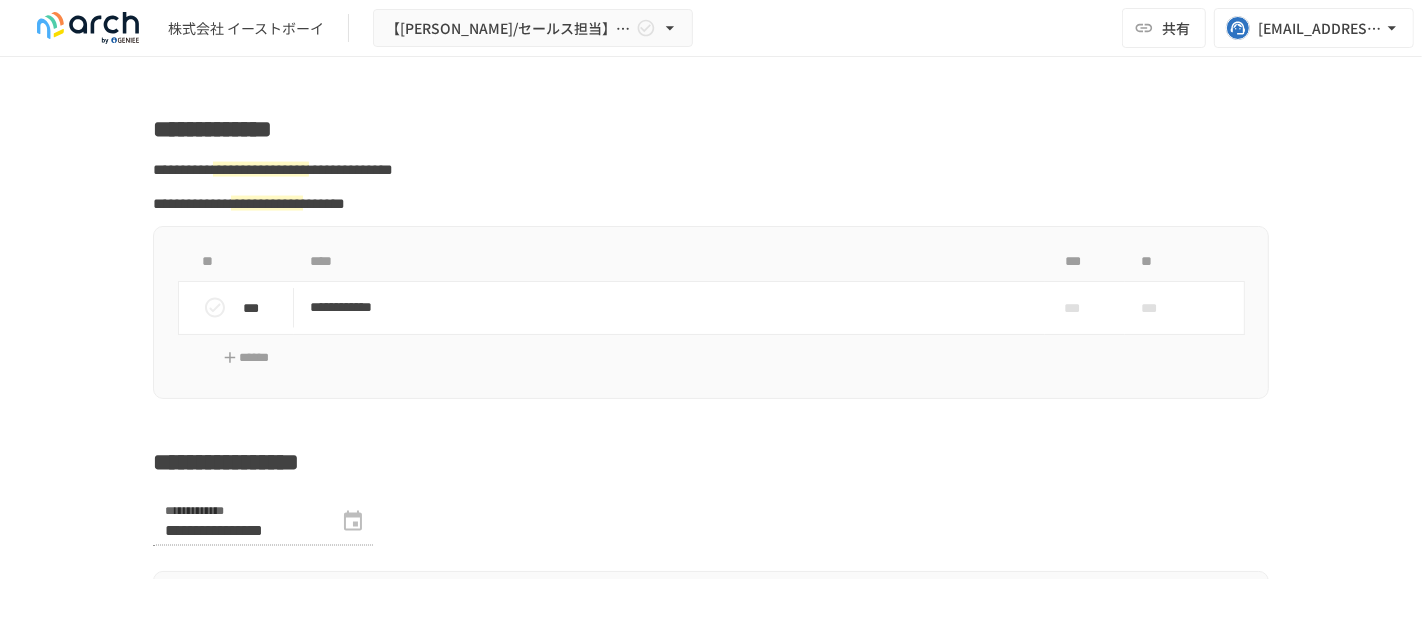 scroll, scrollTop: 2666, scrollLeft: 0, axis: vertical 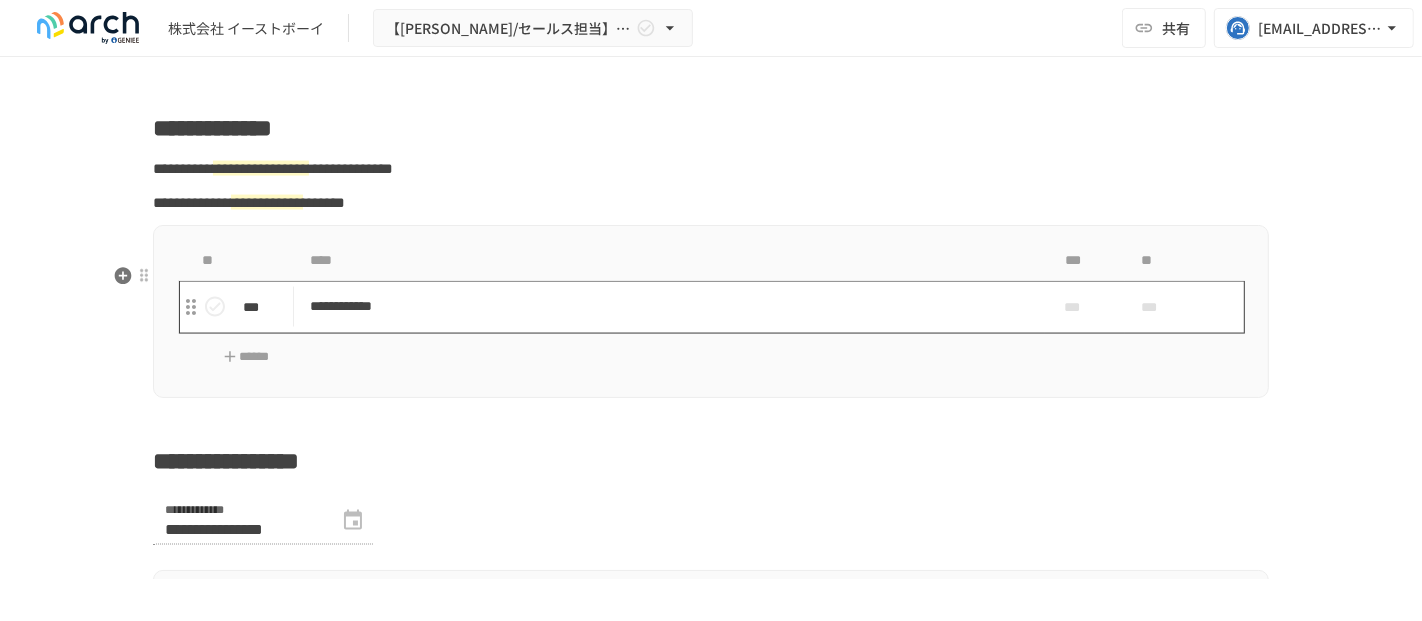 click on "**********" at bounding box center (669, 306) 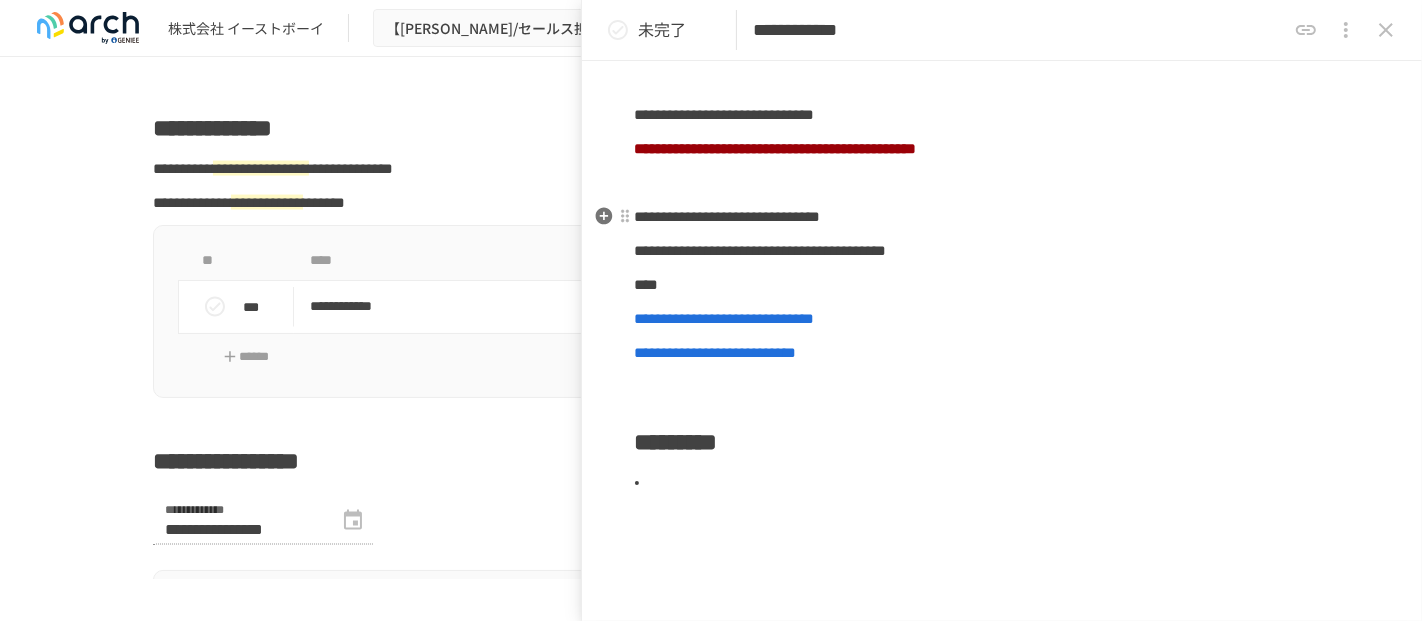 scroll, scrollTop: 328, scrollLeft: 0, axis: vertical 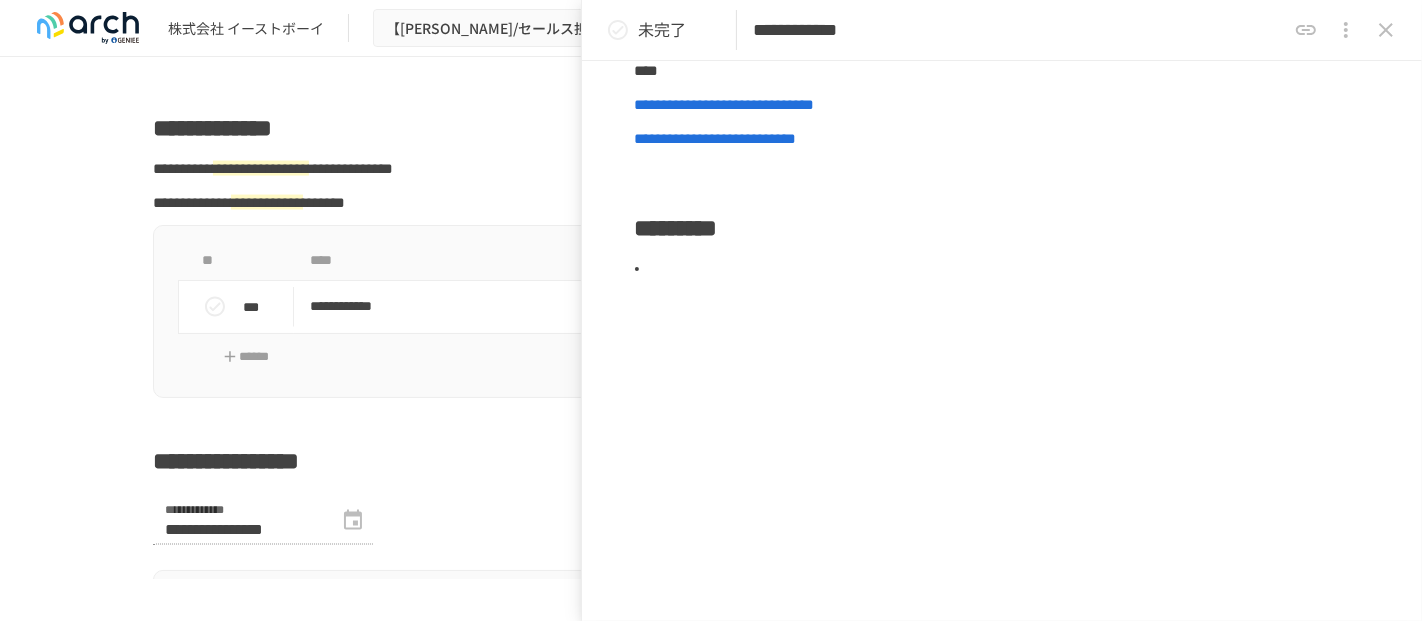 click 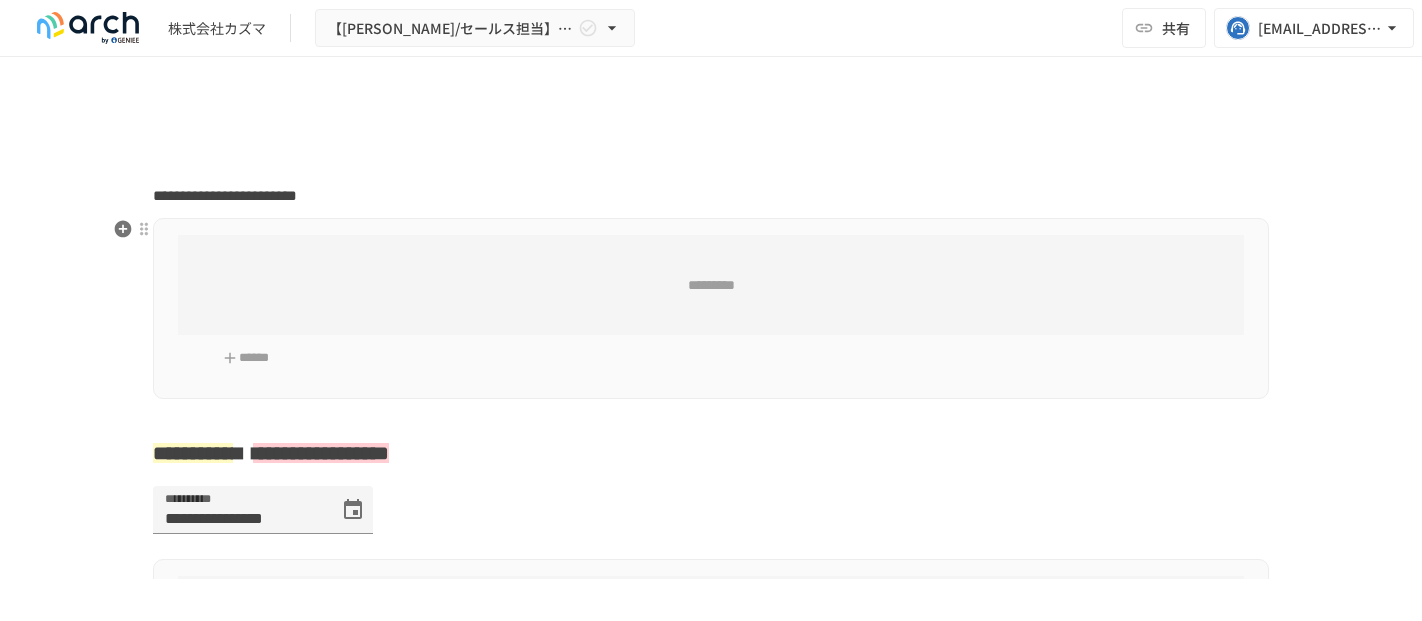 scroll, scrollTop: 0, scrollLeft: 0, axis: both 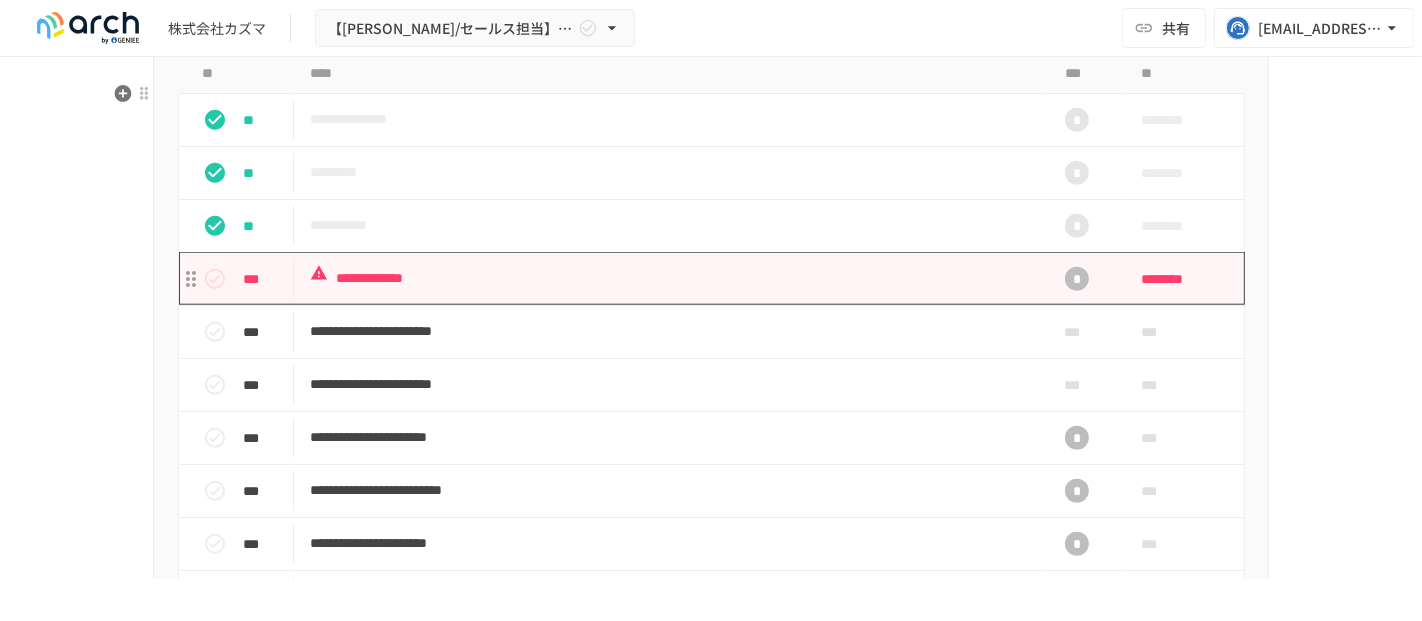click on "**********" at bounding box center (669, 278) 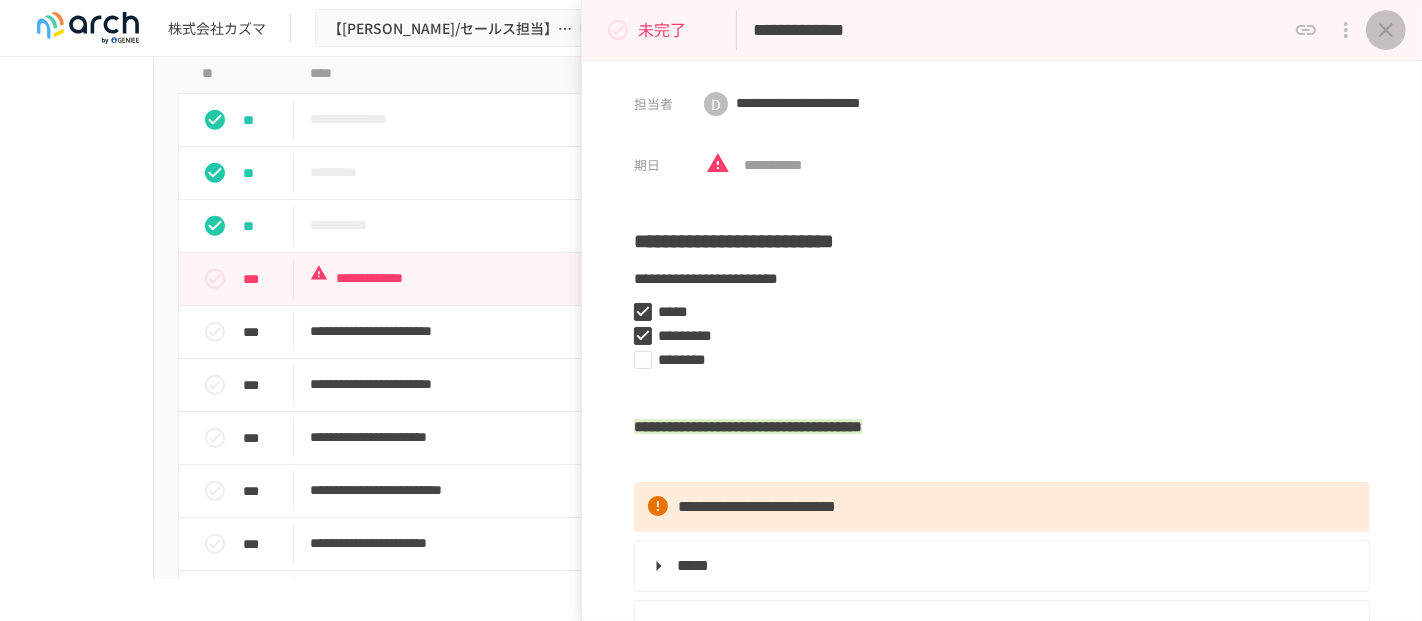 click 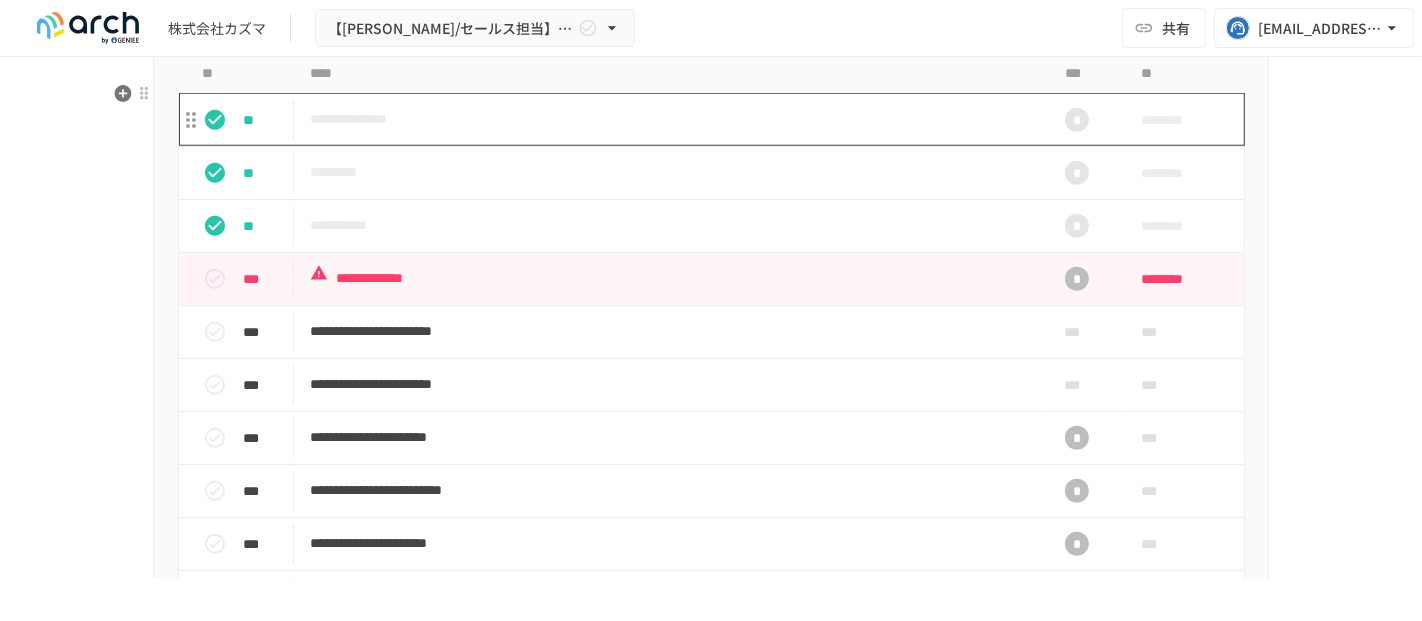 click on "**********" at bounding box center [669, 119] 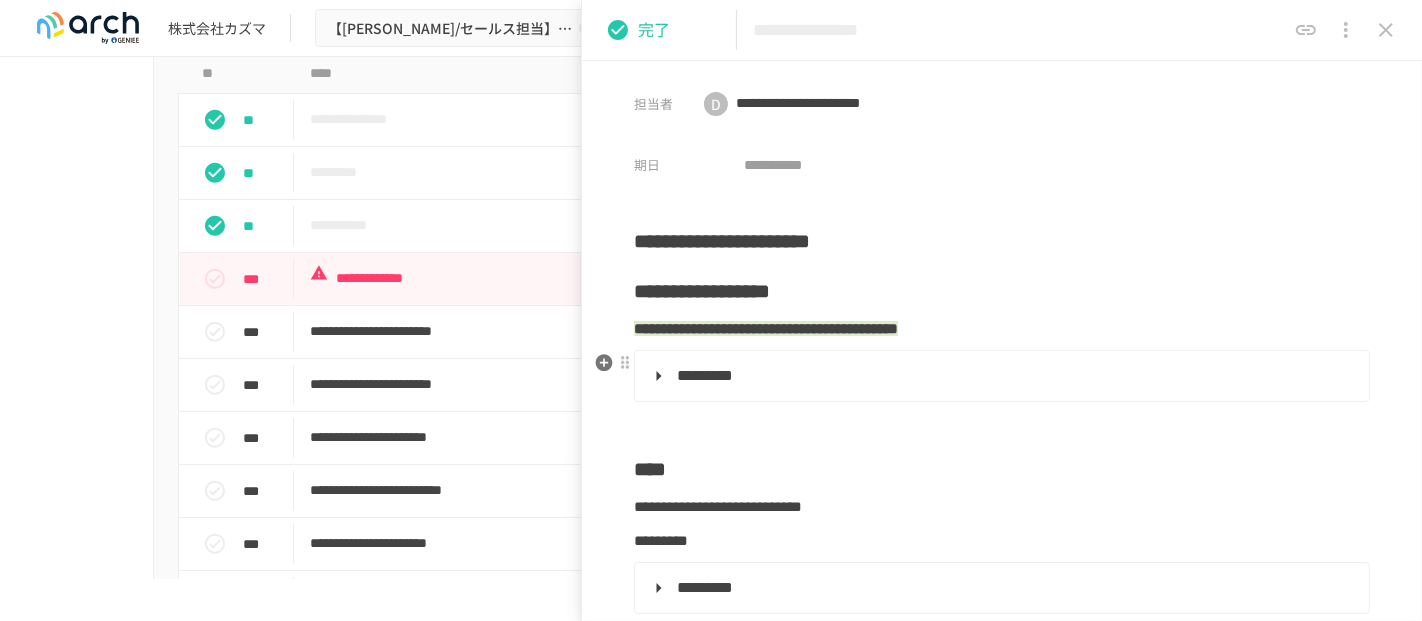 click on "*********" at bounding box center [705, 375] 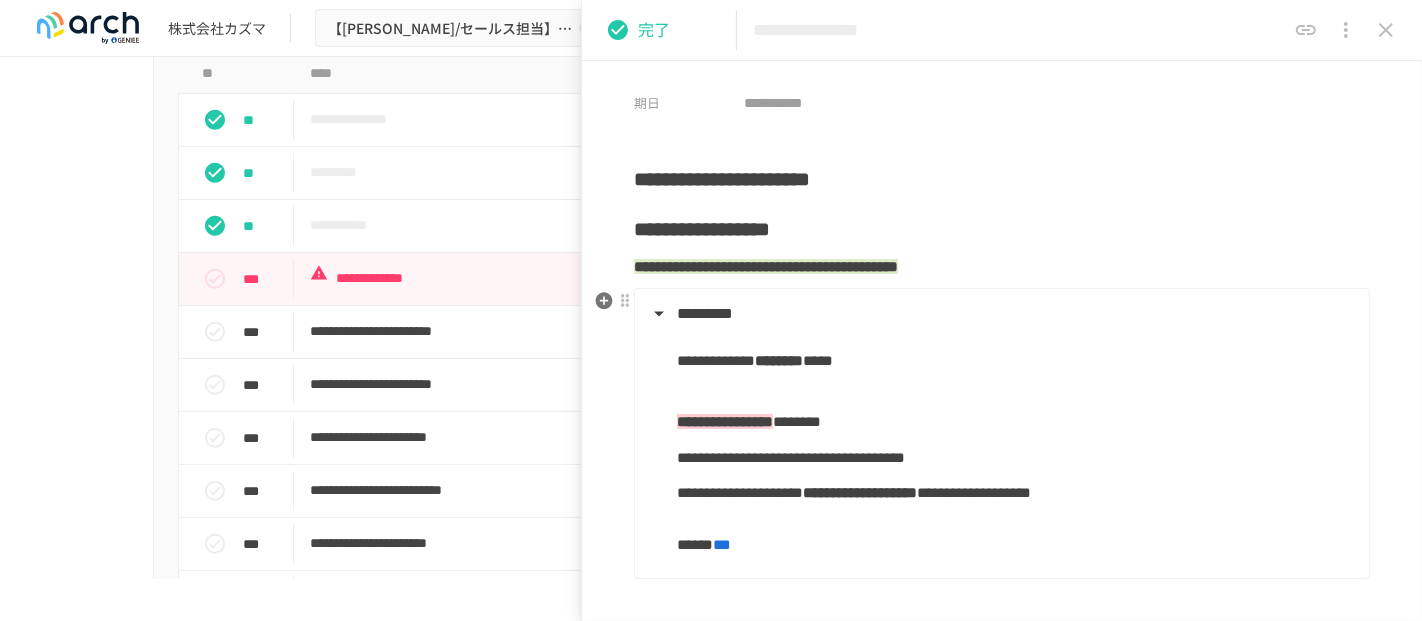 scroll, scrollTop: 111, scrollLeft: 0, axis: vertical 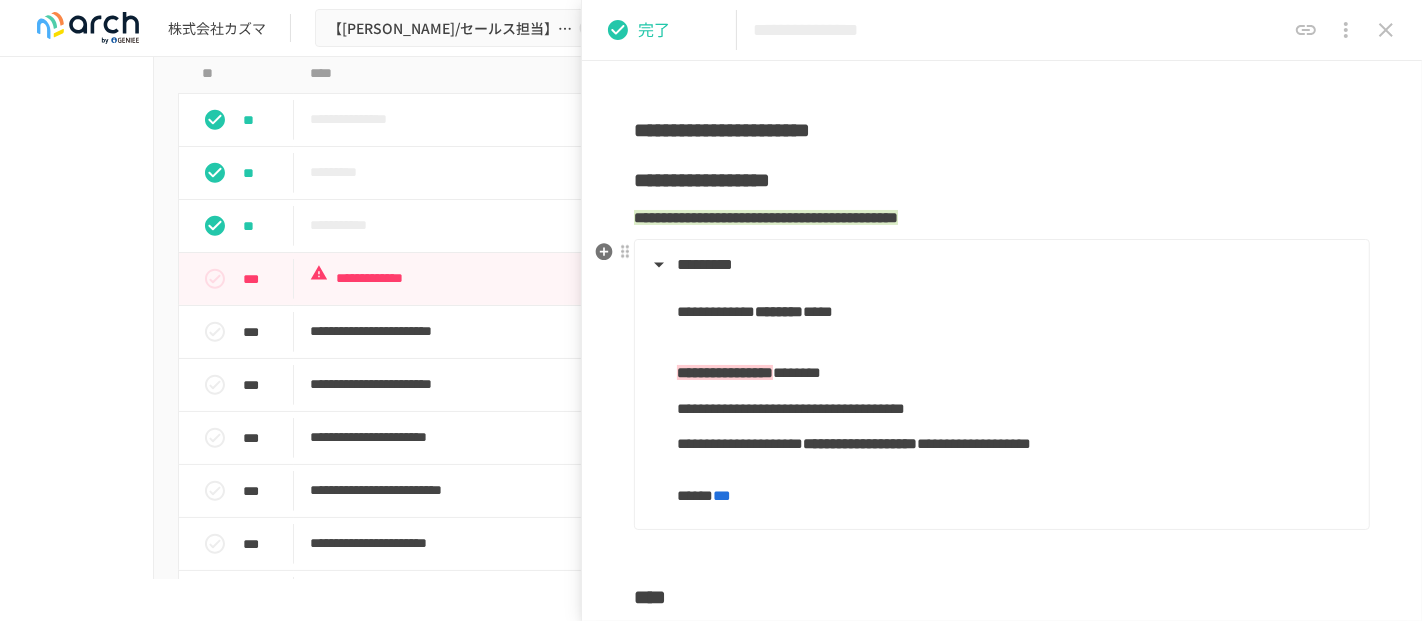 click on "*********" at bounding box center [1000, 265] 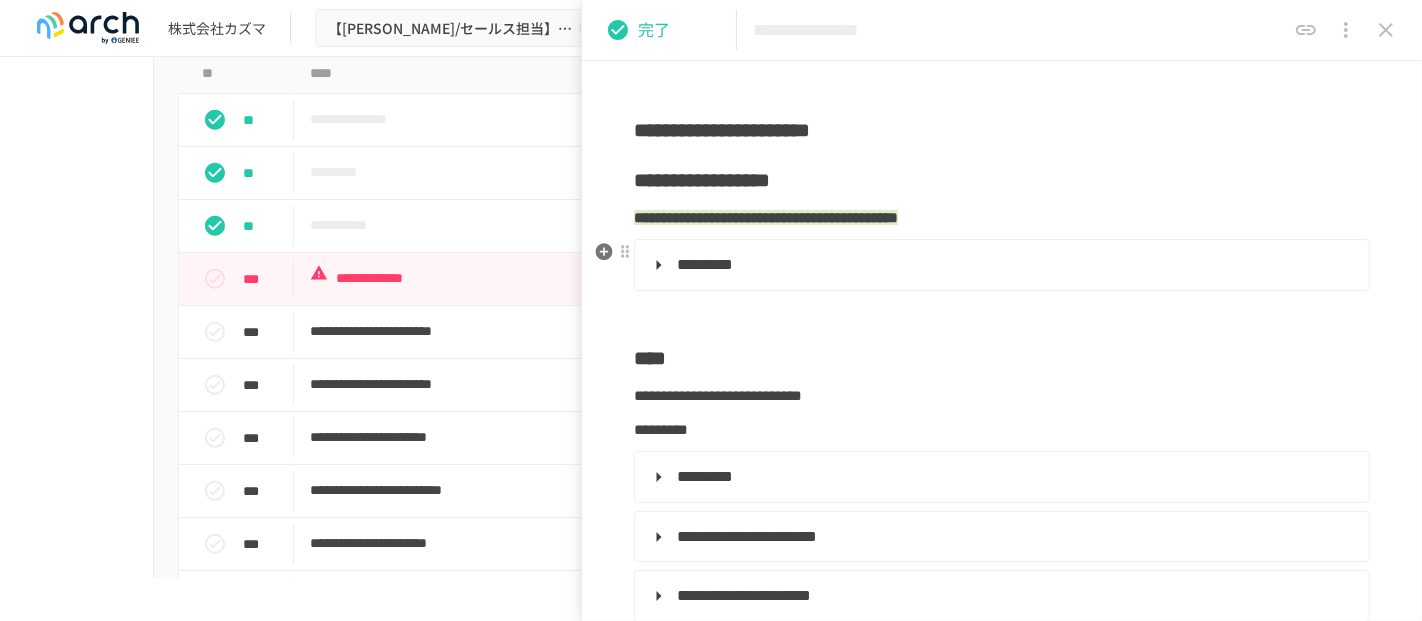 scroll, scrollTop: 333, scrollLeft: 0, axis: vertical 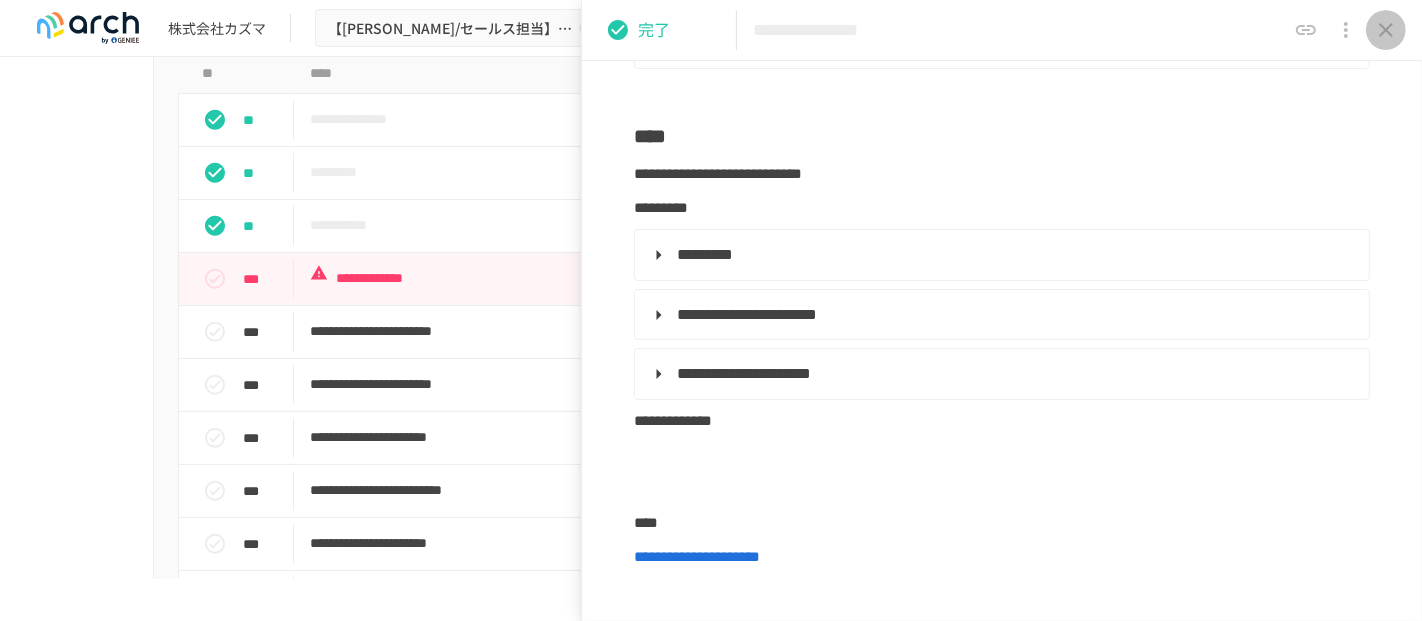 drag, startPoint x: 1382, startPoint y: 35, endPoint x: 1392, endPoint y: 30, distance: 11.18034 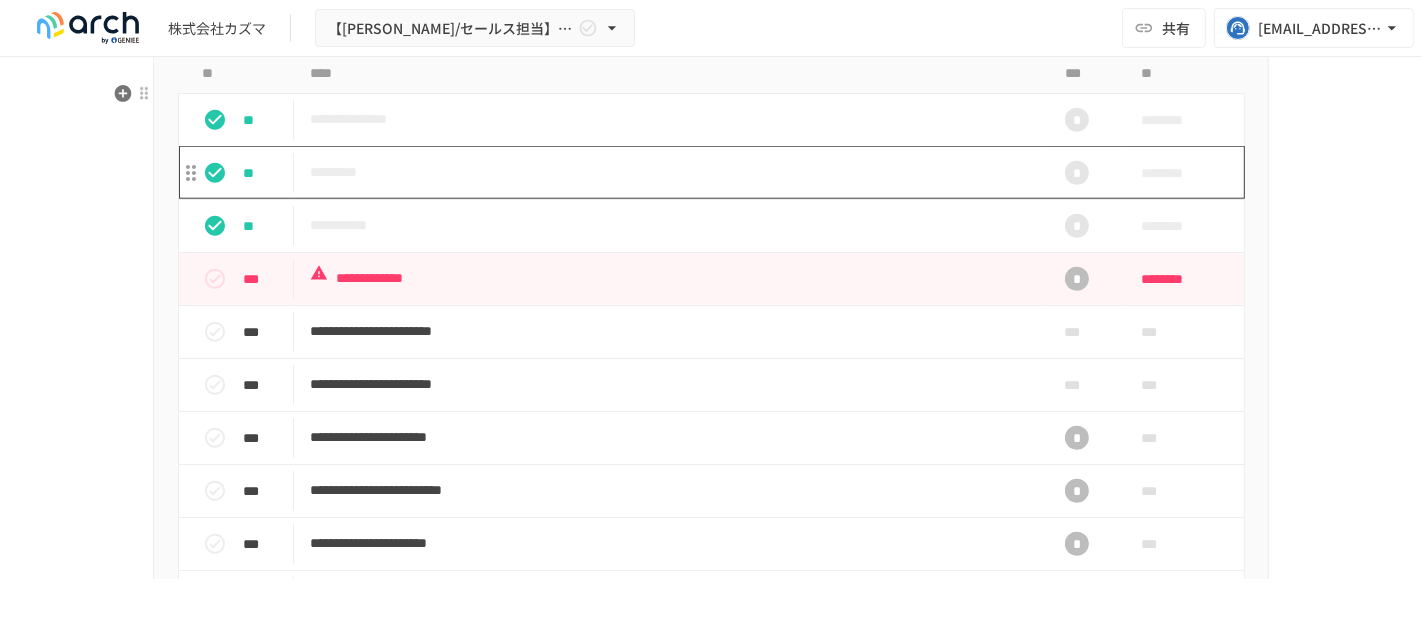 click on "*********" at bounding box center (669, 172) 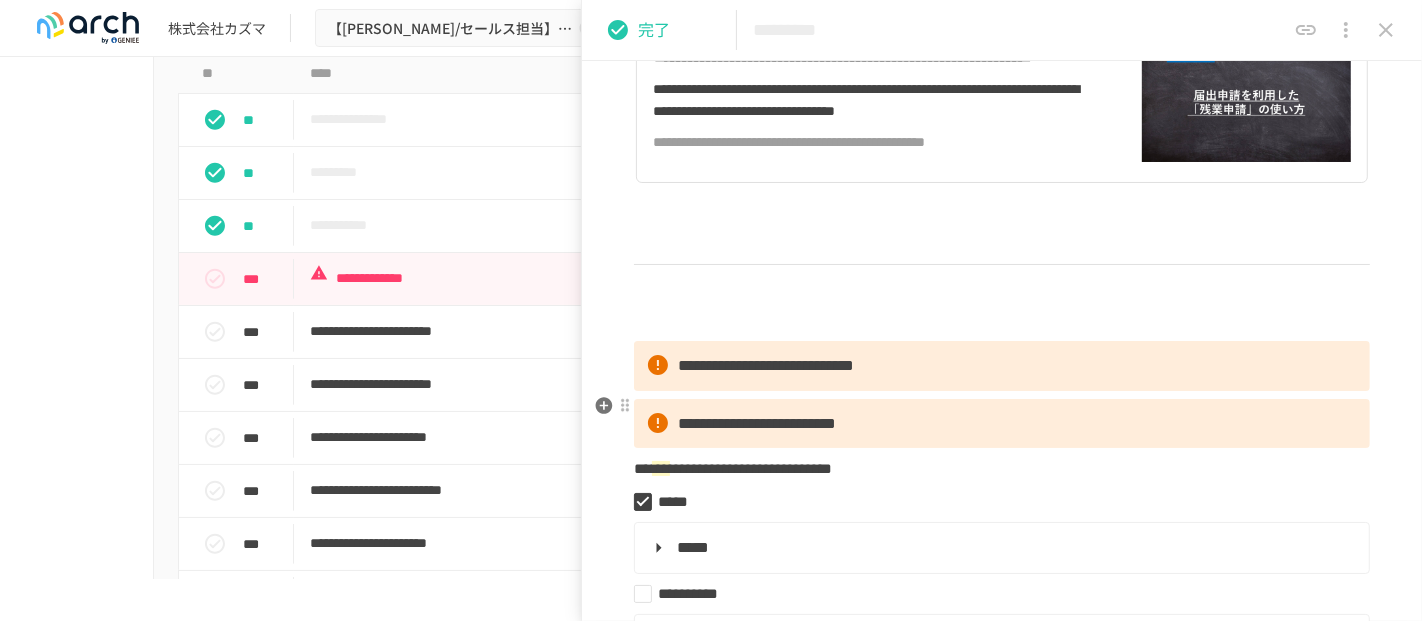 scroll, scrollTop: 222, scrollLeft: 0, axis: vertical 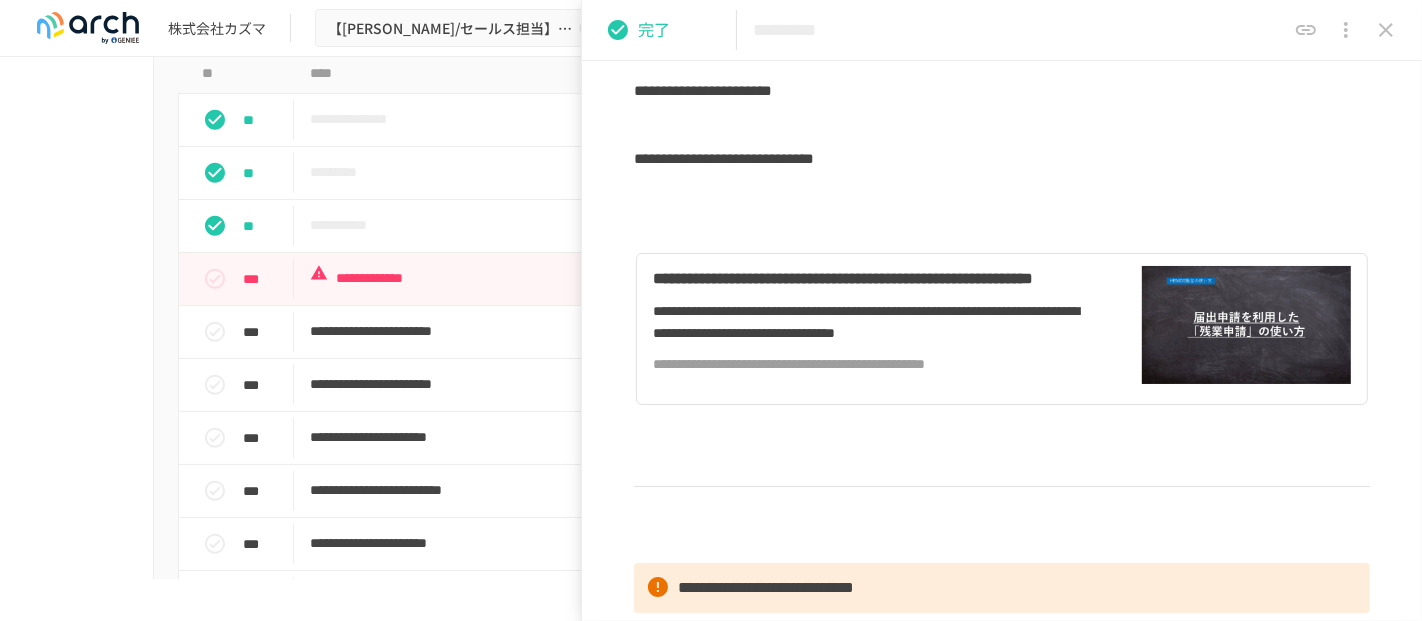 click 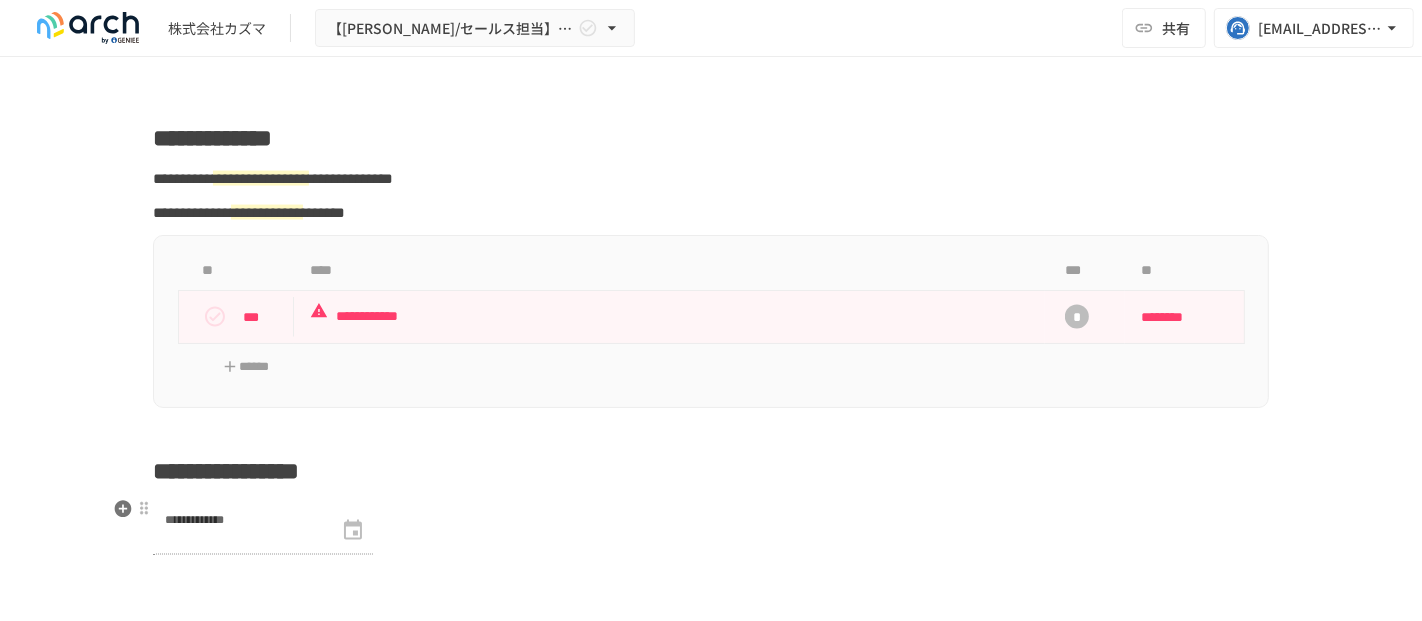 scroll, scrollTop: 2546, scrollLeft: 0, axis: vertical 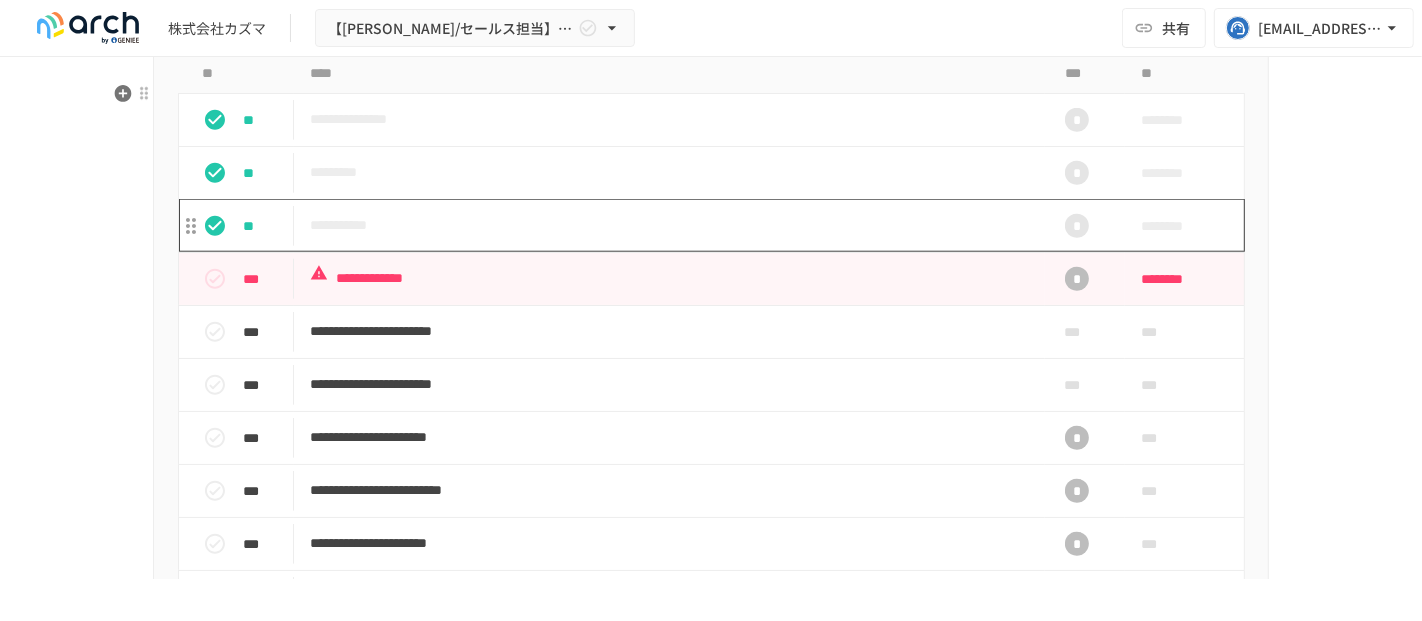 click on "**********" at bounding box center [669, 225] 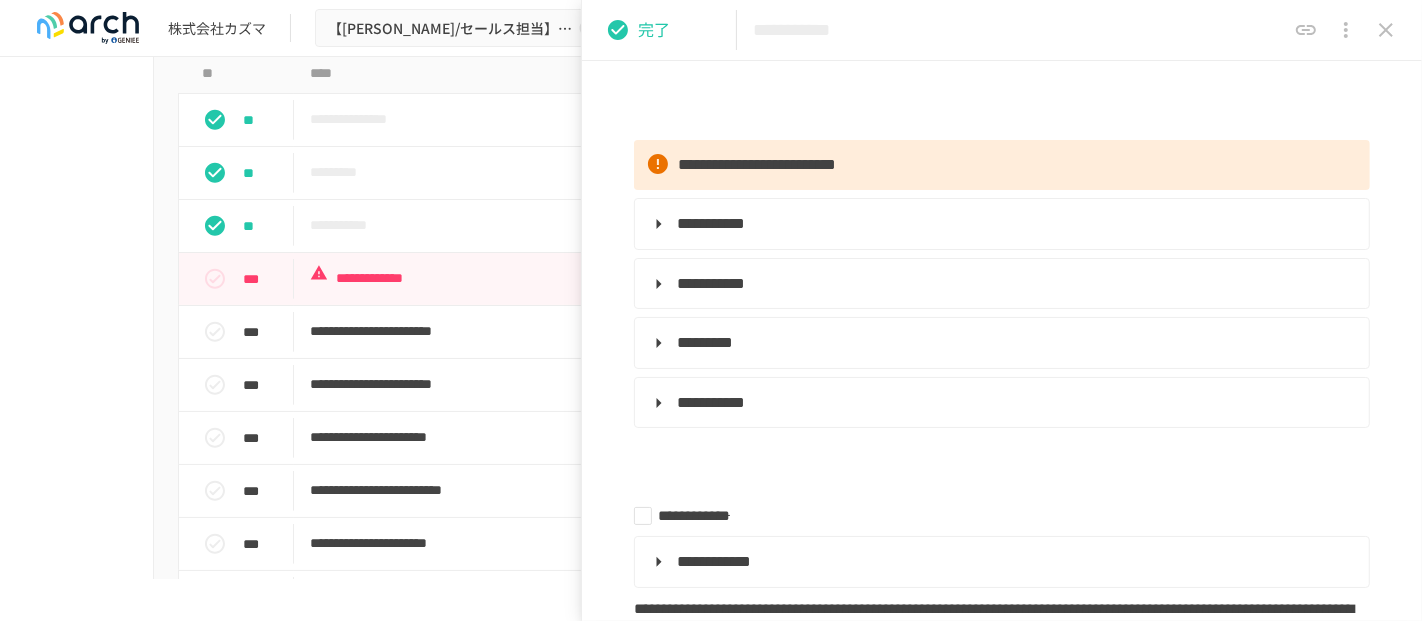 scroll, scrollTop: 444, scrollLeft: 0, axis: vertical 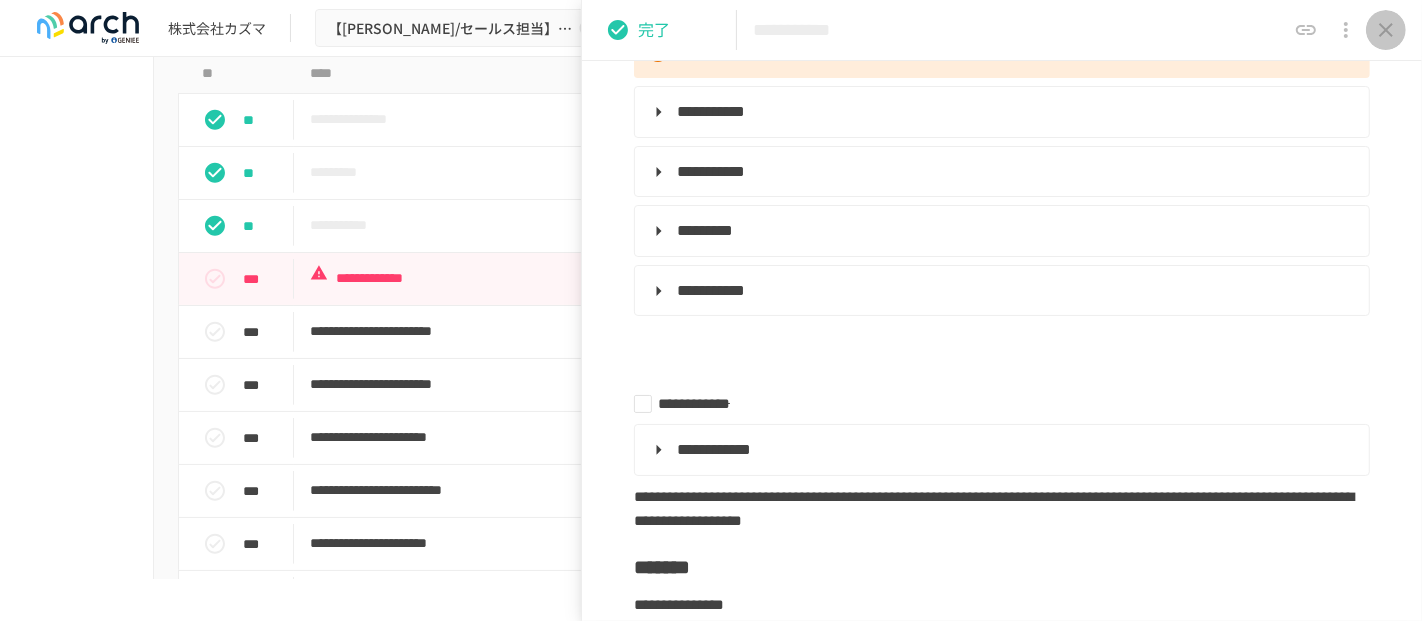 drag, startPoint x: 1385, startPoint y: 35, endPoint x: 1392, endPoint y: 27, distance: 10.630146 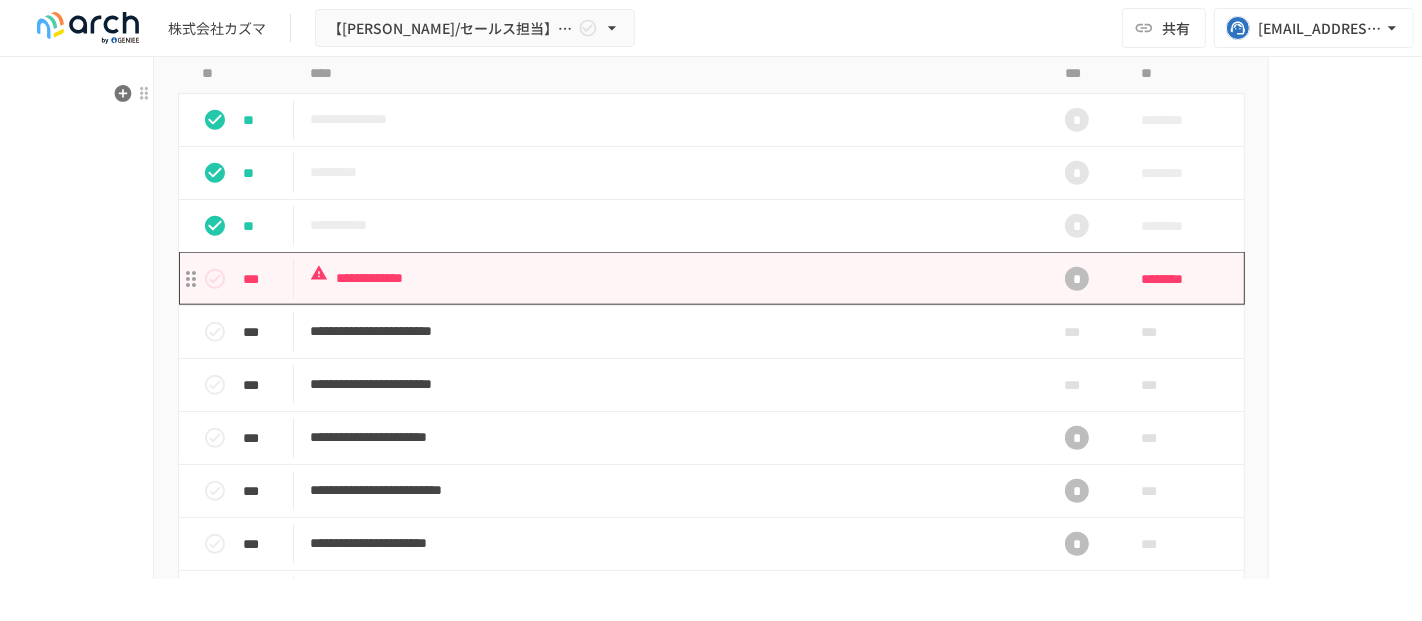click on "**********" at bounding box center [669, 278] 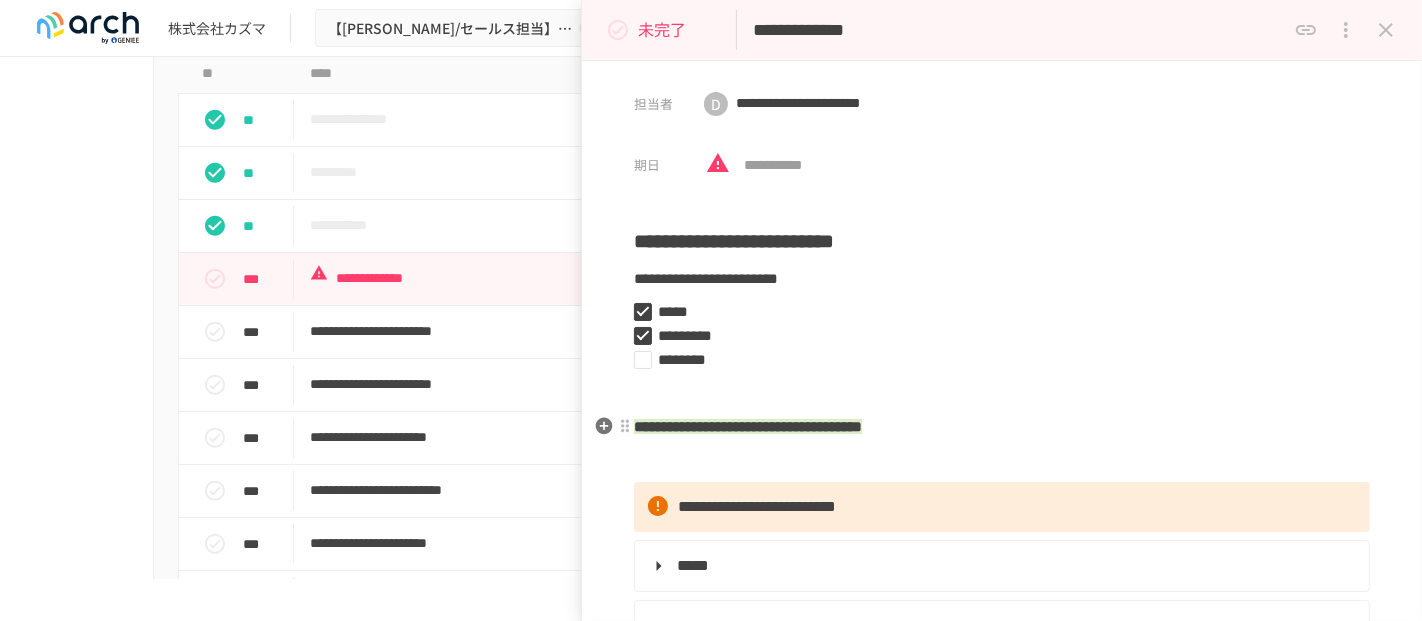 click on "**********" at bounding box center (748, 426) 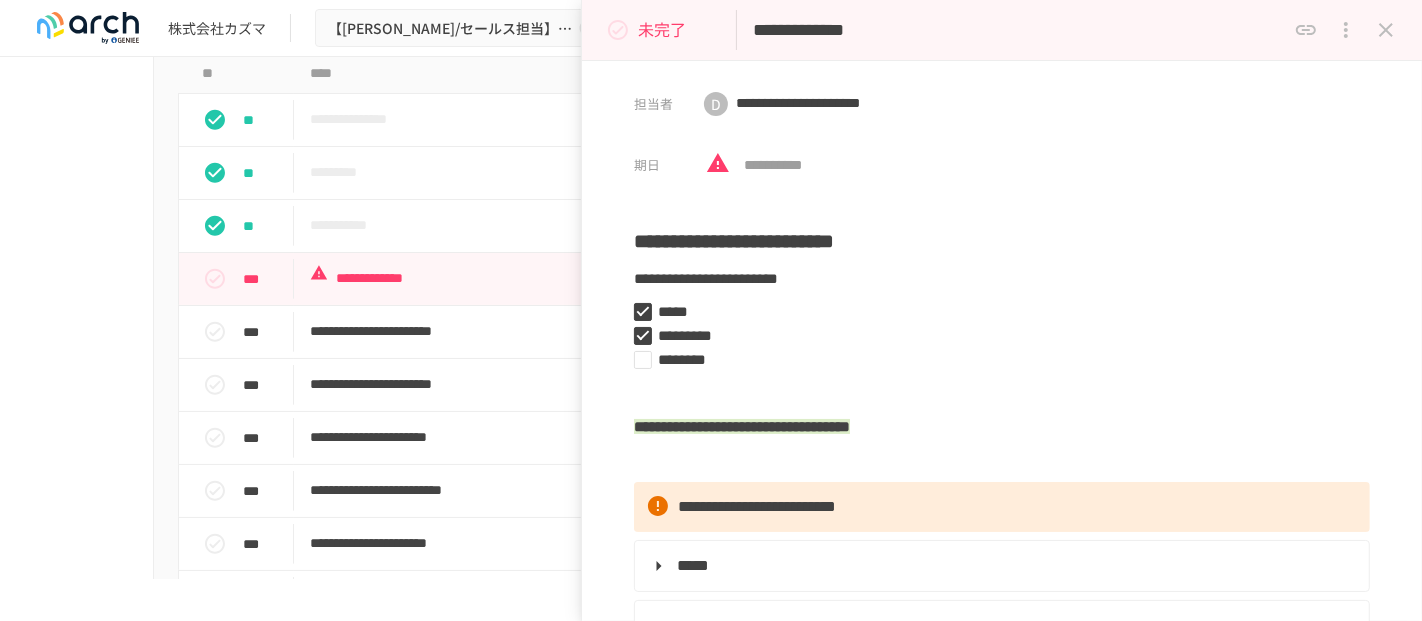 type 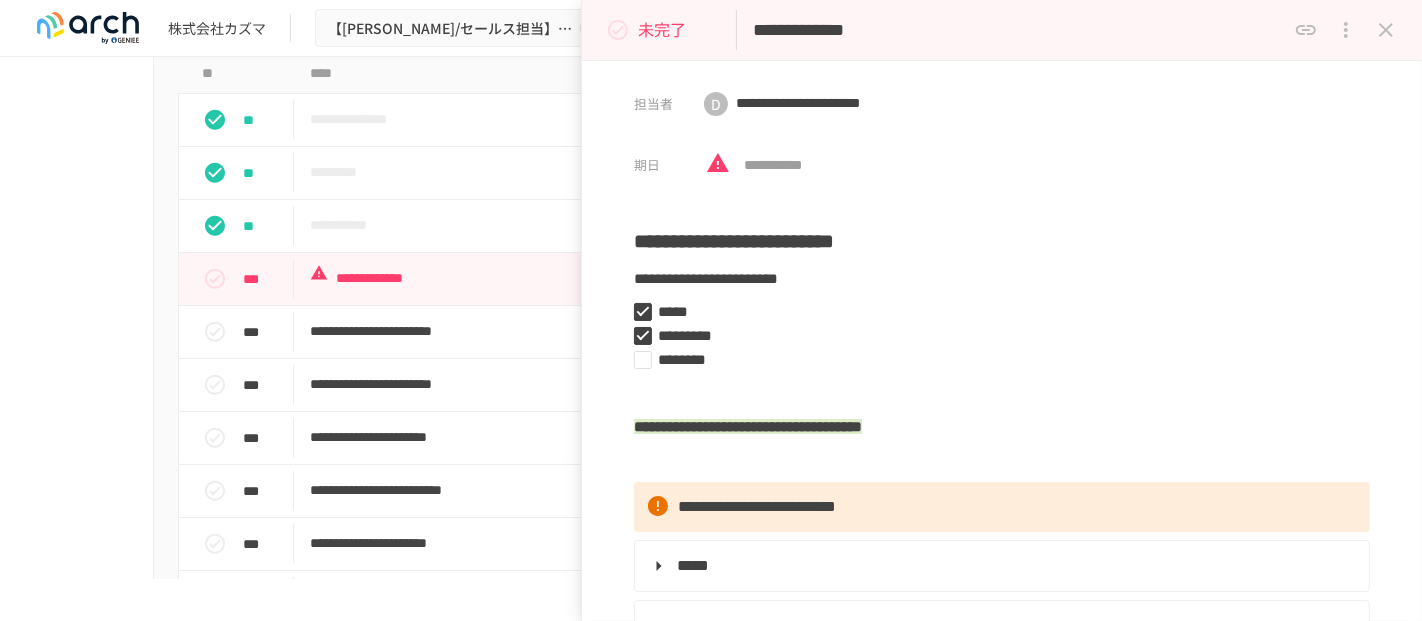 click 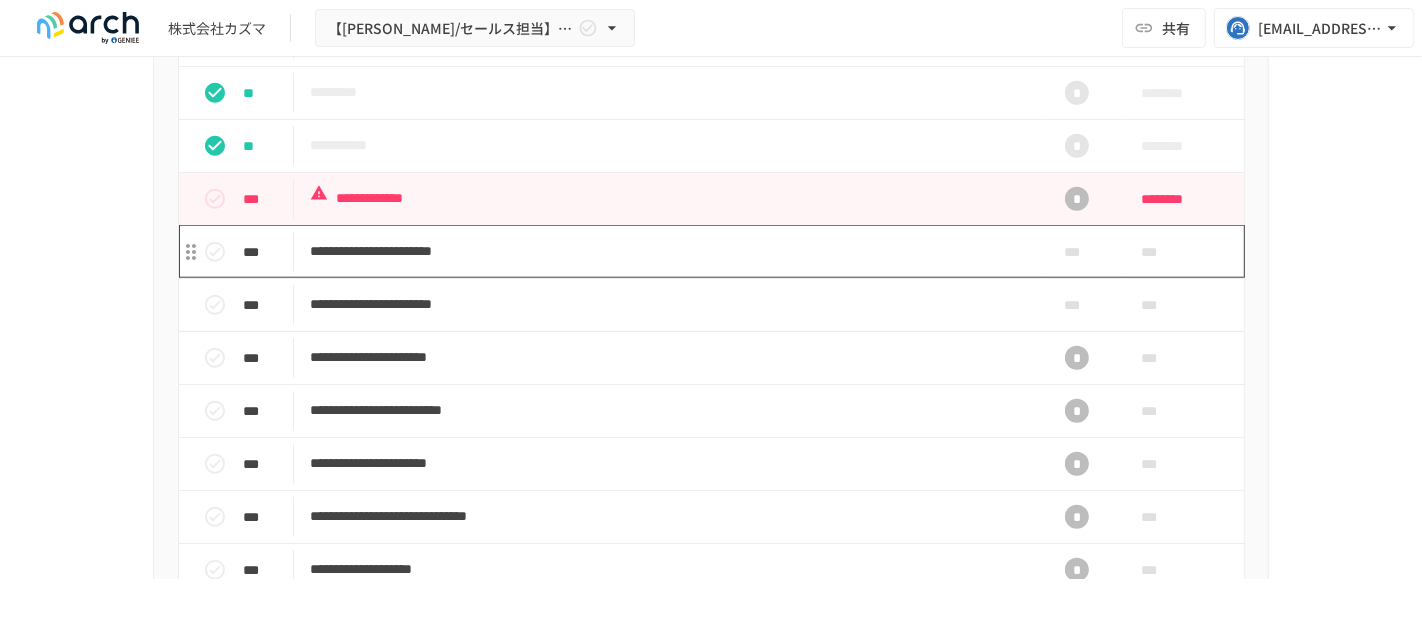 scroll, scrollTop: 1880, scrollLeft: 0, axis: vertical 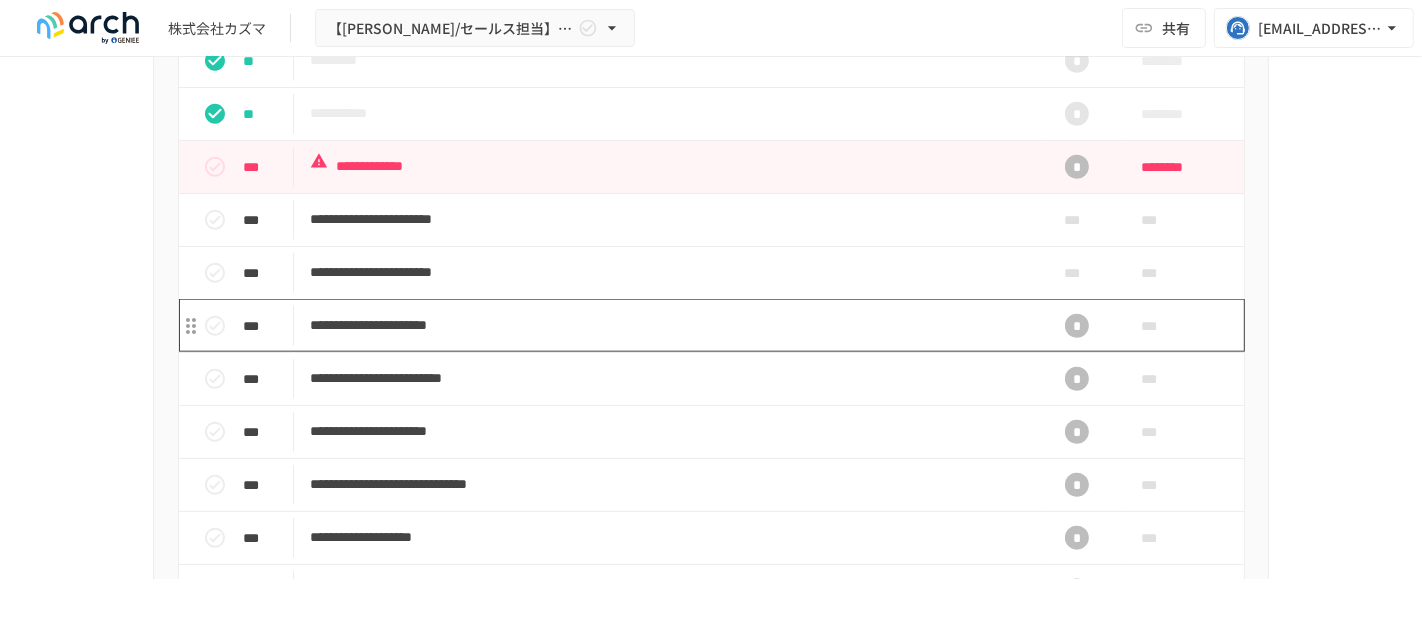 click on "**********" at bounding box center (669, 325) 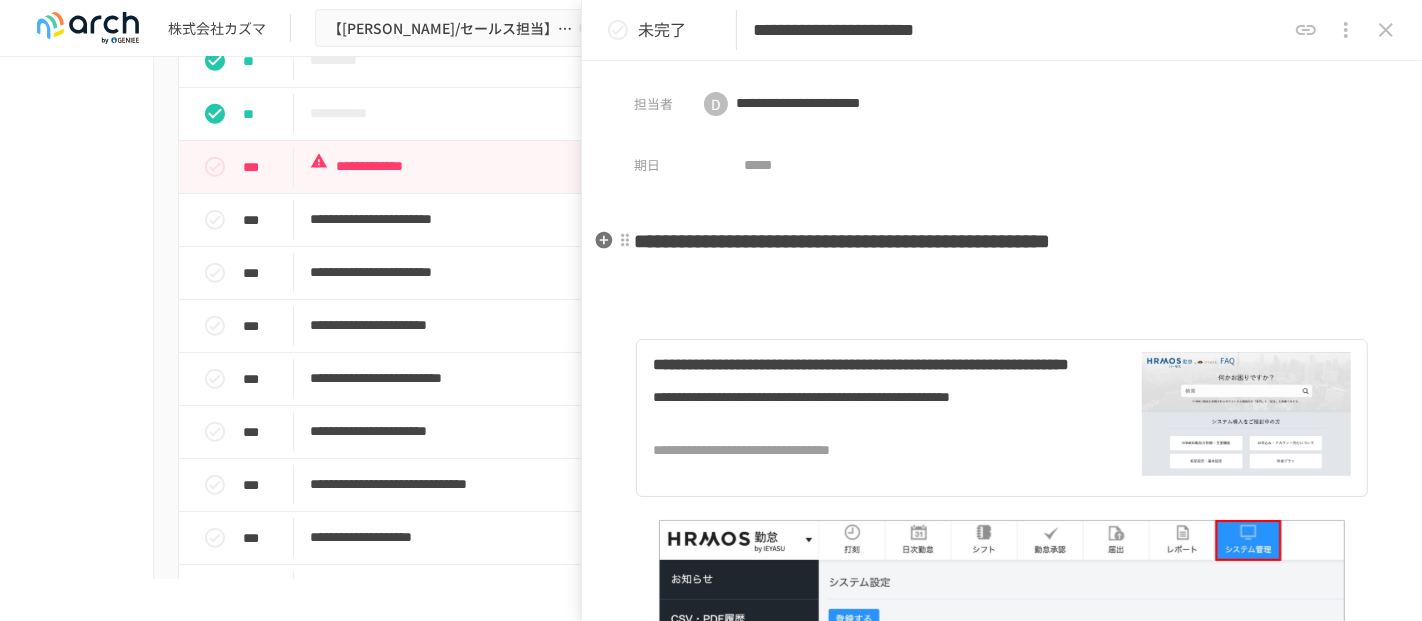 scroll, scrollTop: 333, scrollLeft: 0, axis: vertical 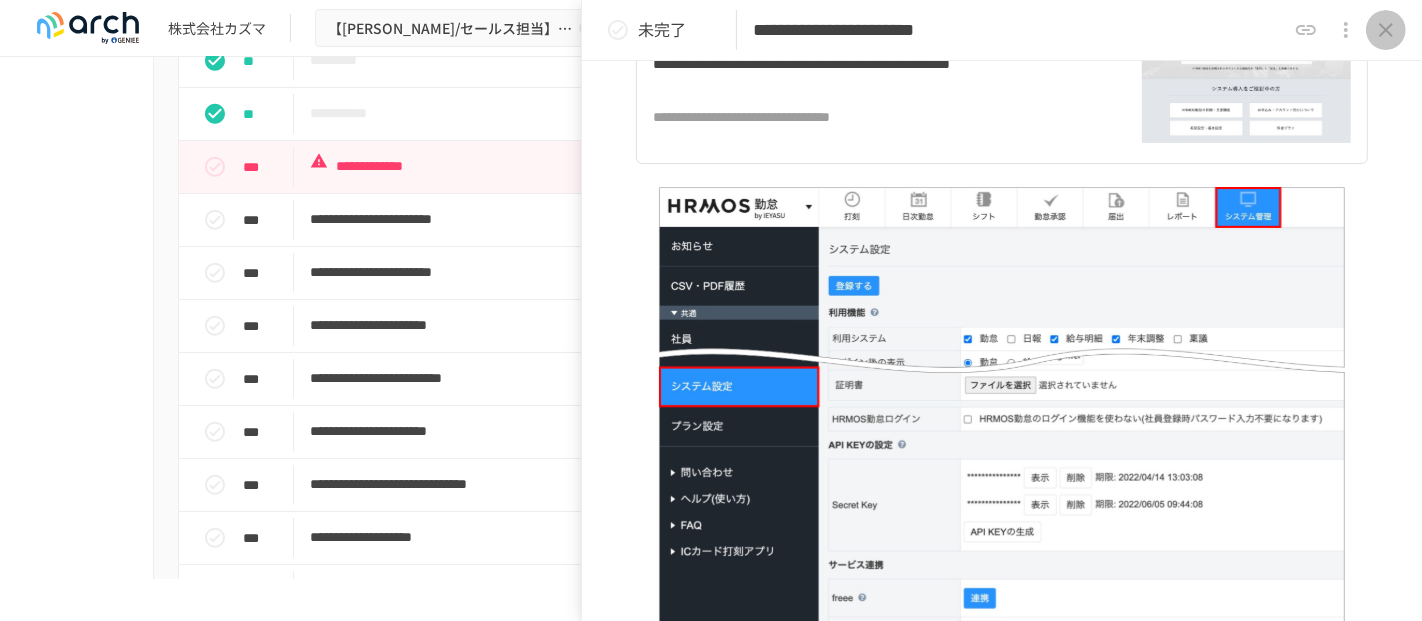 click 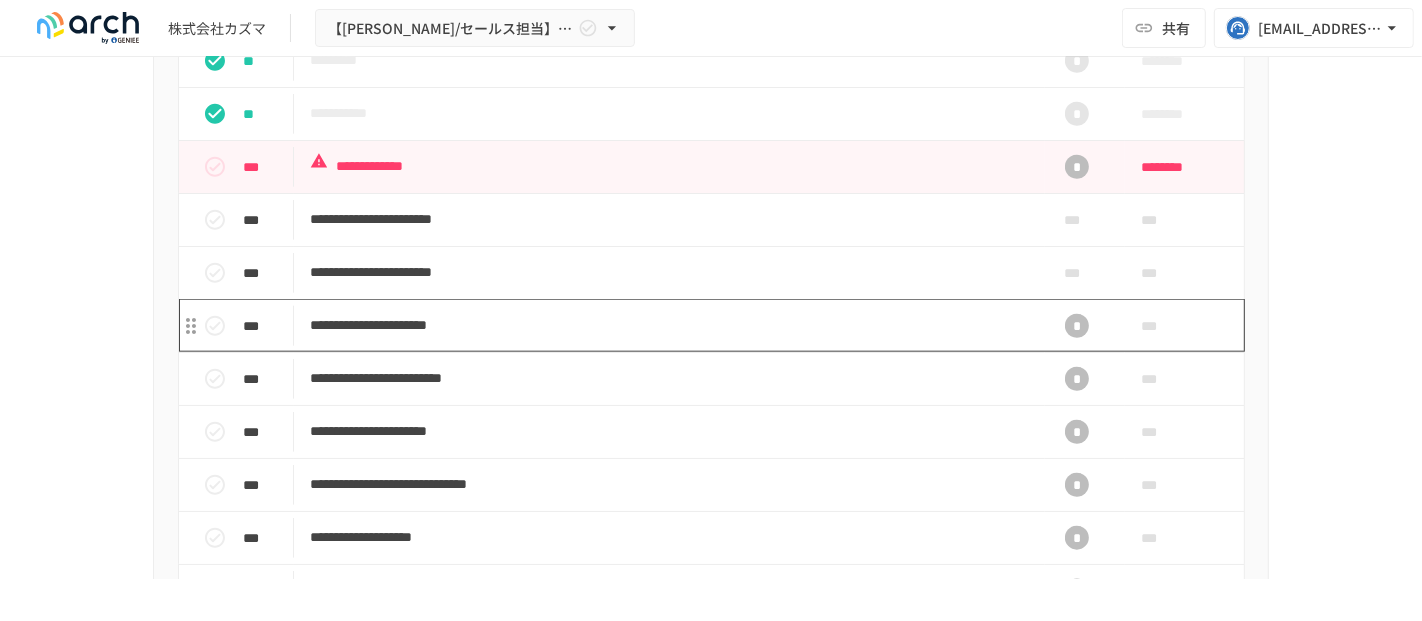 click on "**********" at bounding box center [669, 325] 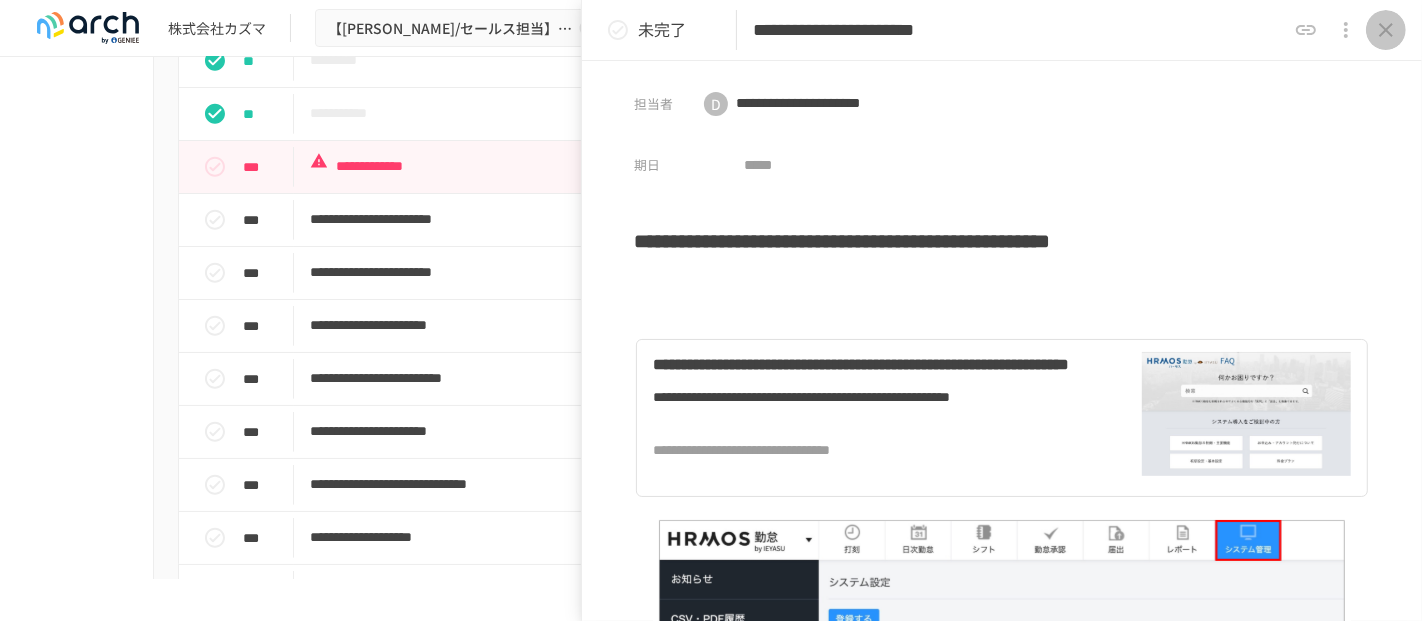 click 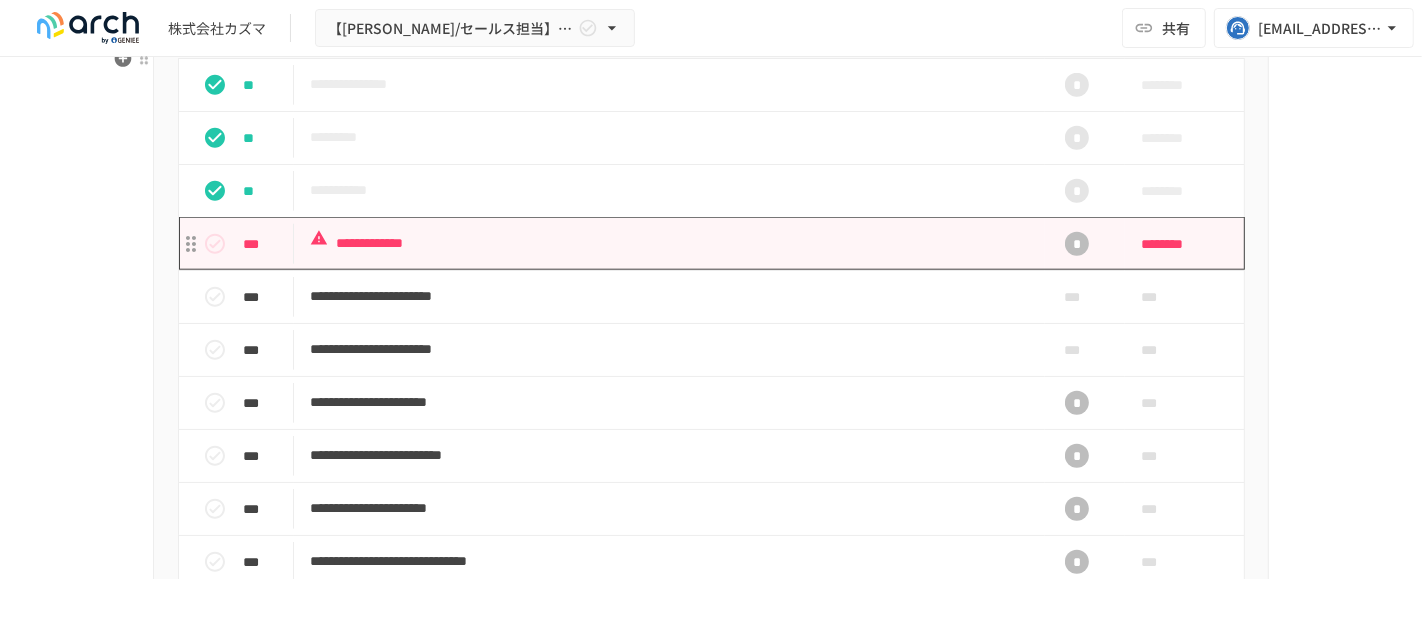 scroll, scrollTop: 1768, scrollLeft: 0, axis: vertical 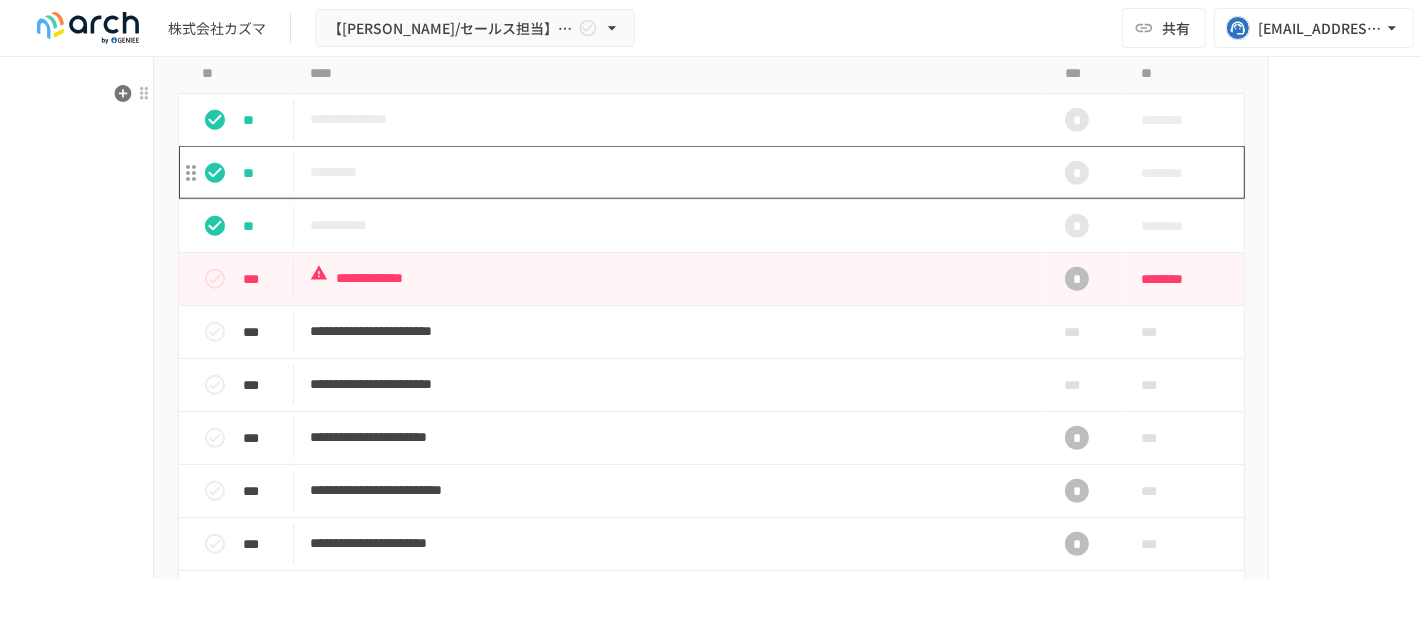 click on "*********" at bounding box center (669, 172) 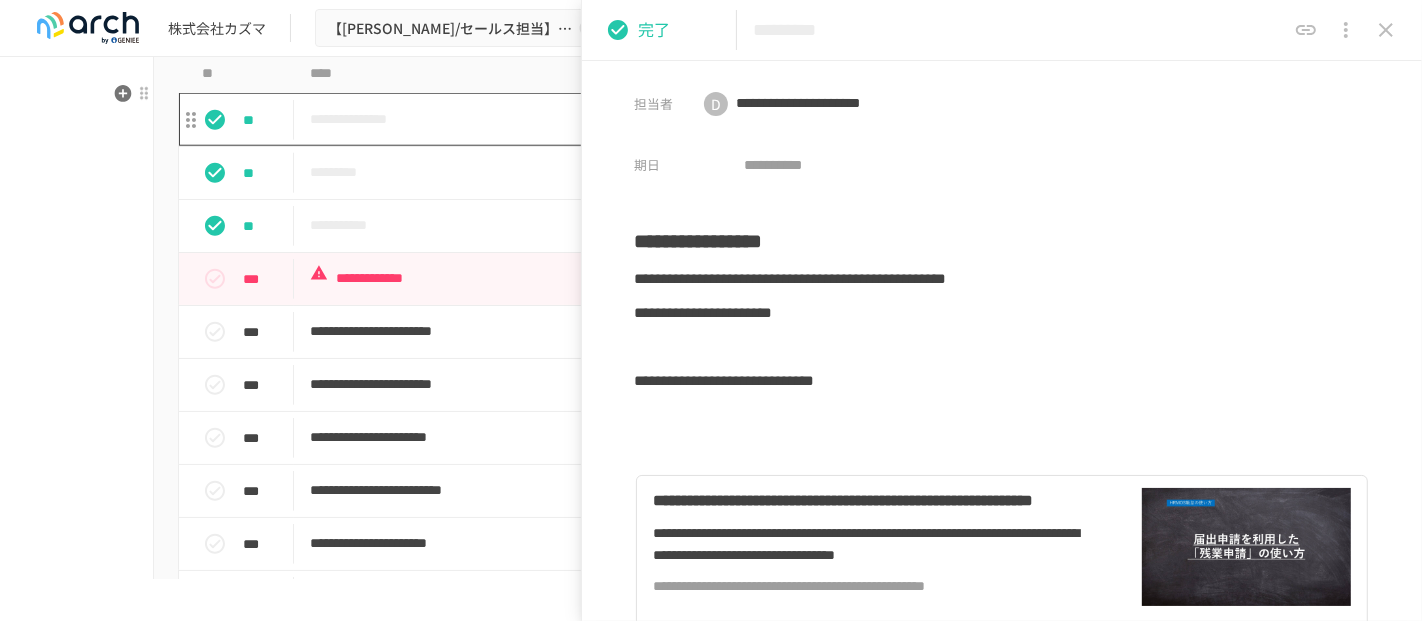 click on "**********" at bounding box center [669, 119] 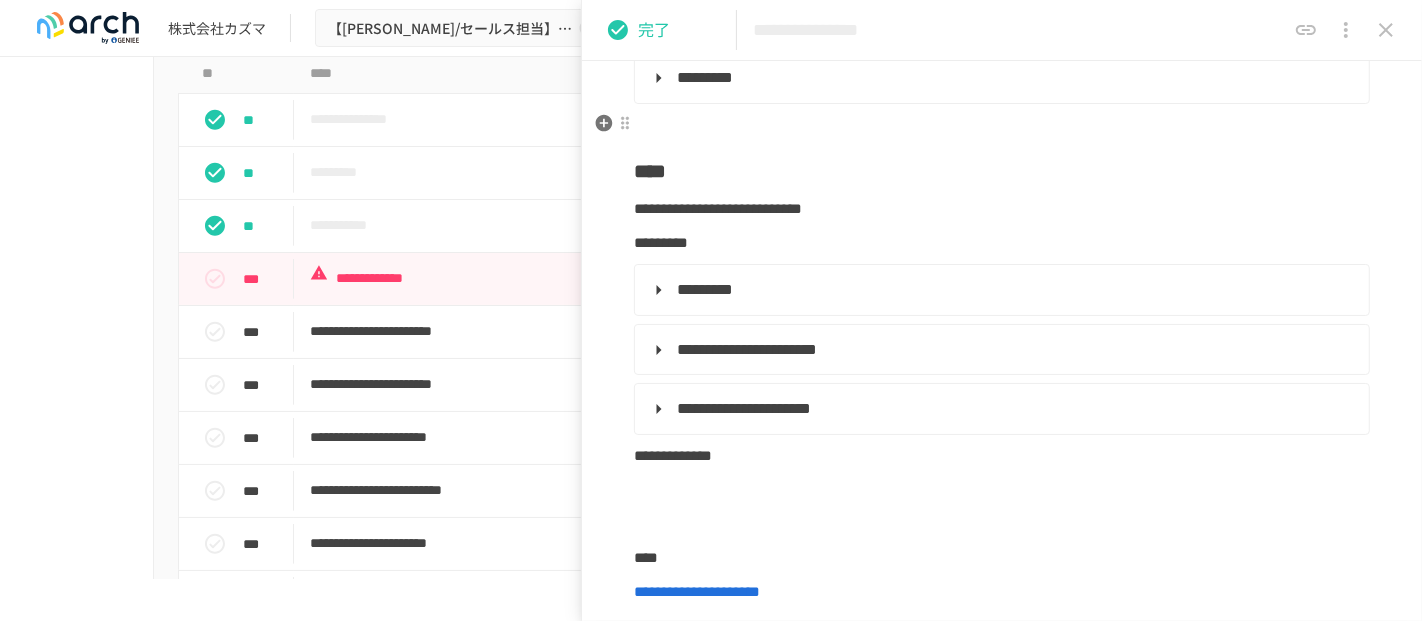 scroll, scrollTop: 333, scrollLeft: 0, axis: vertical 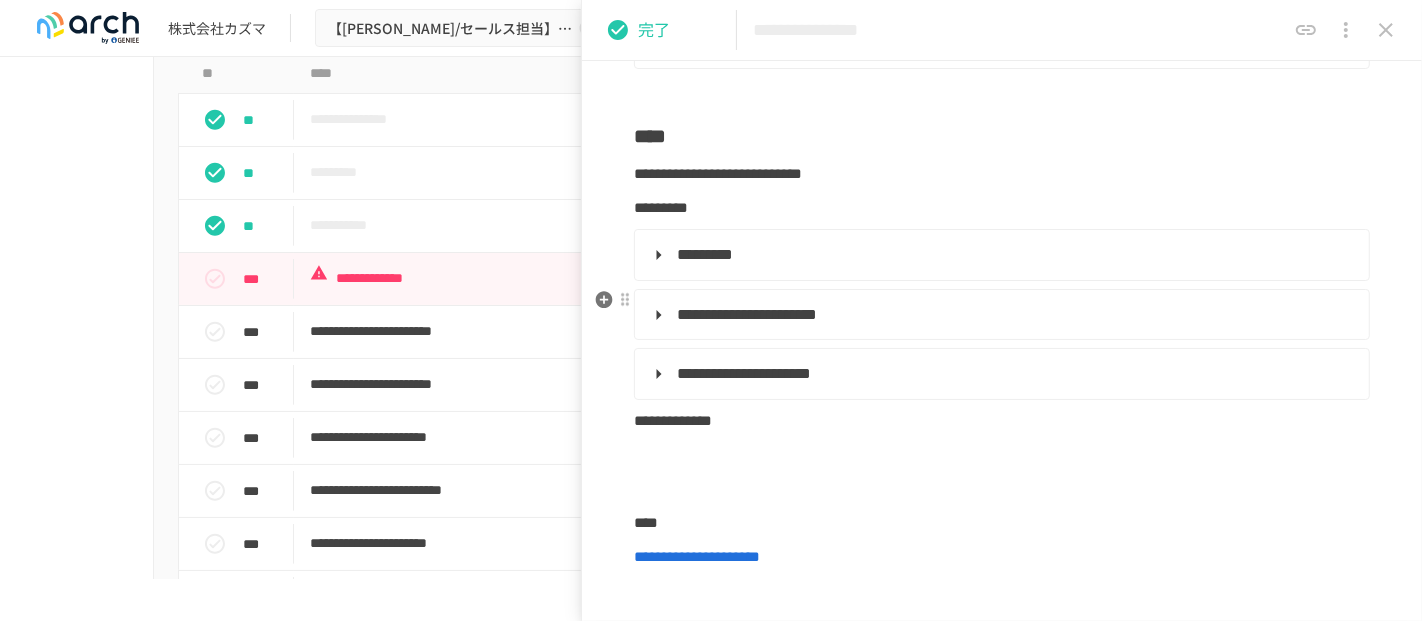 click on "**********" at bounding box center (1000, 315) 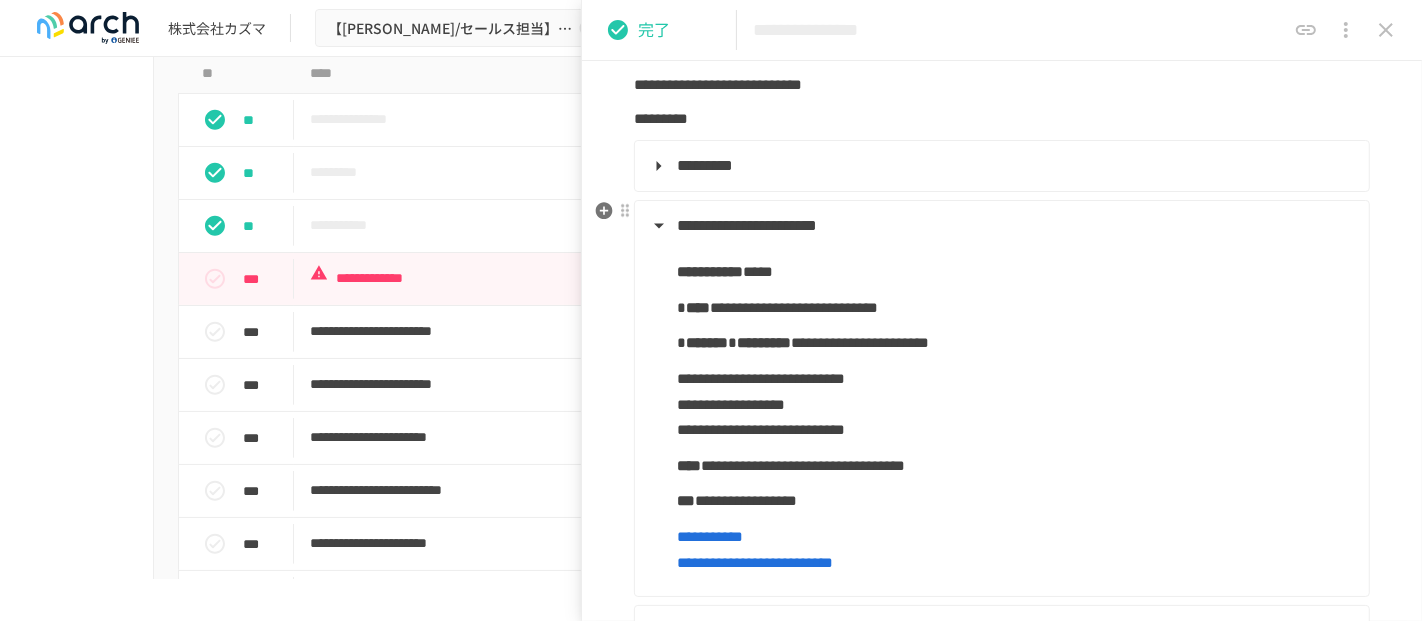 scroll, scrollTop: 300, scrollLeft: 0, axis: vertical 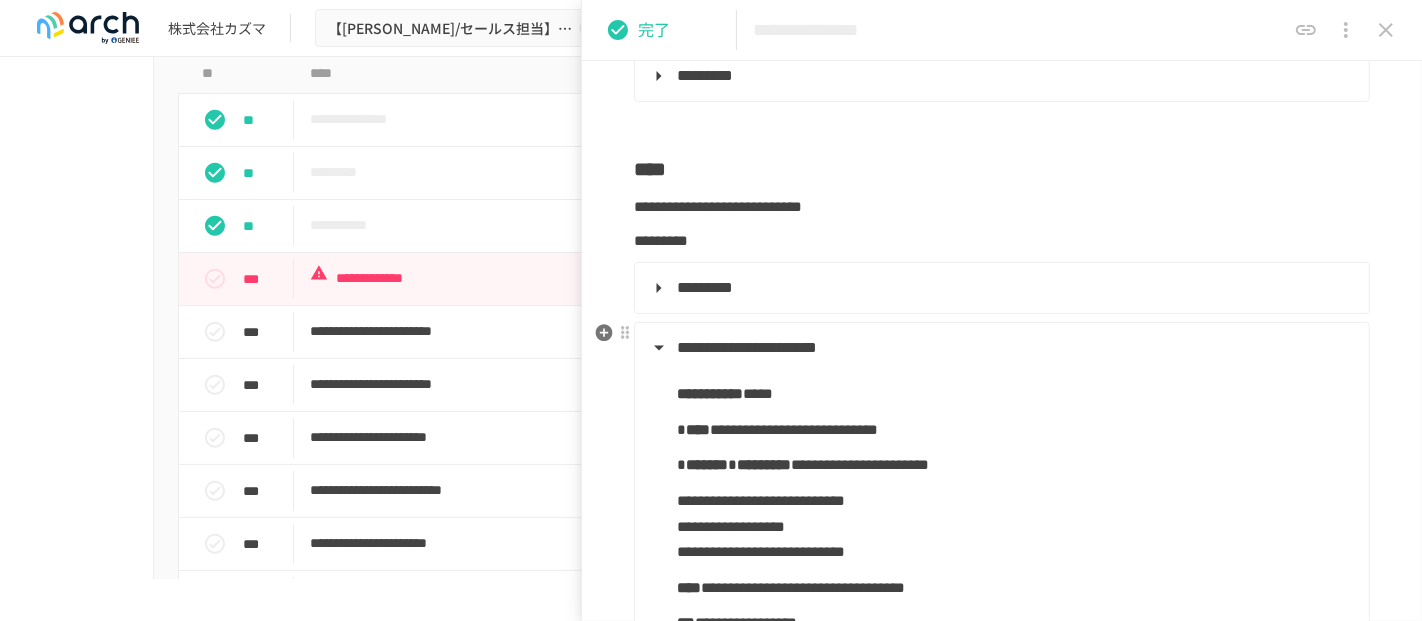 click on "**********" at bounding box center (1000, 348) 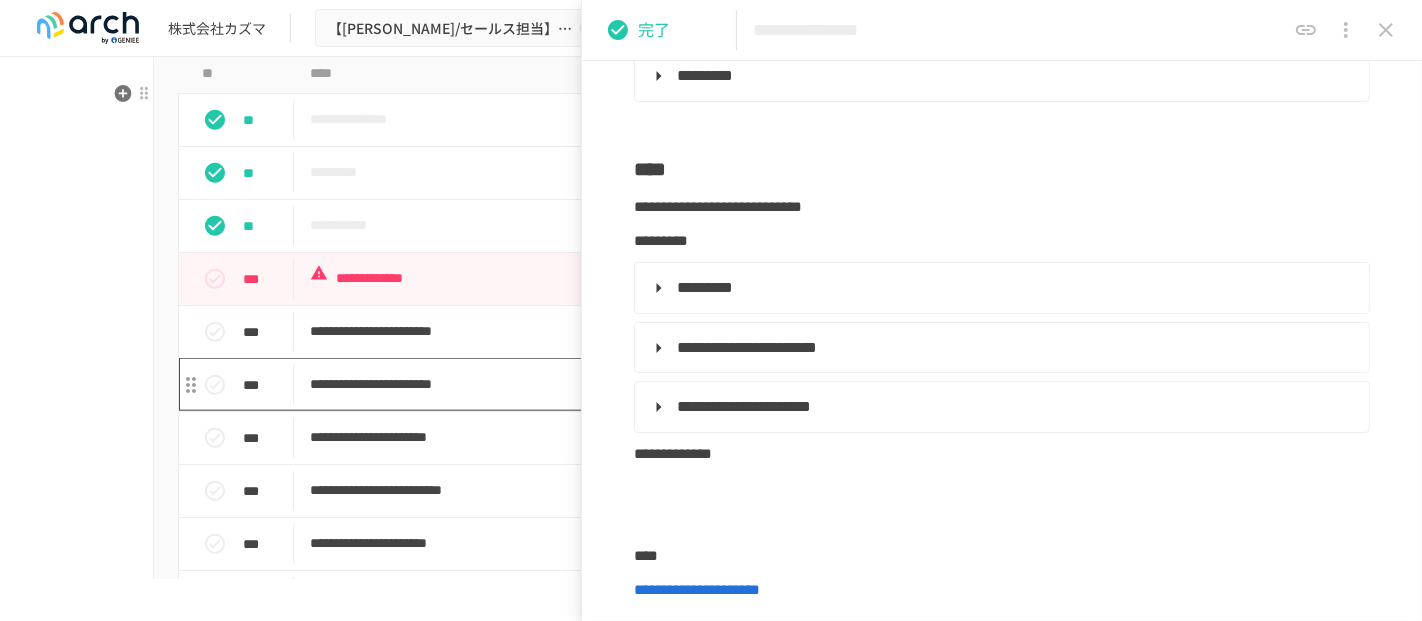 click on "**********" at bounding box center [669, 384] 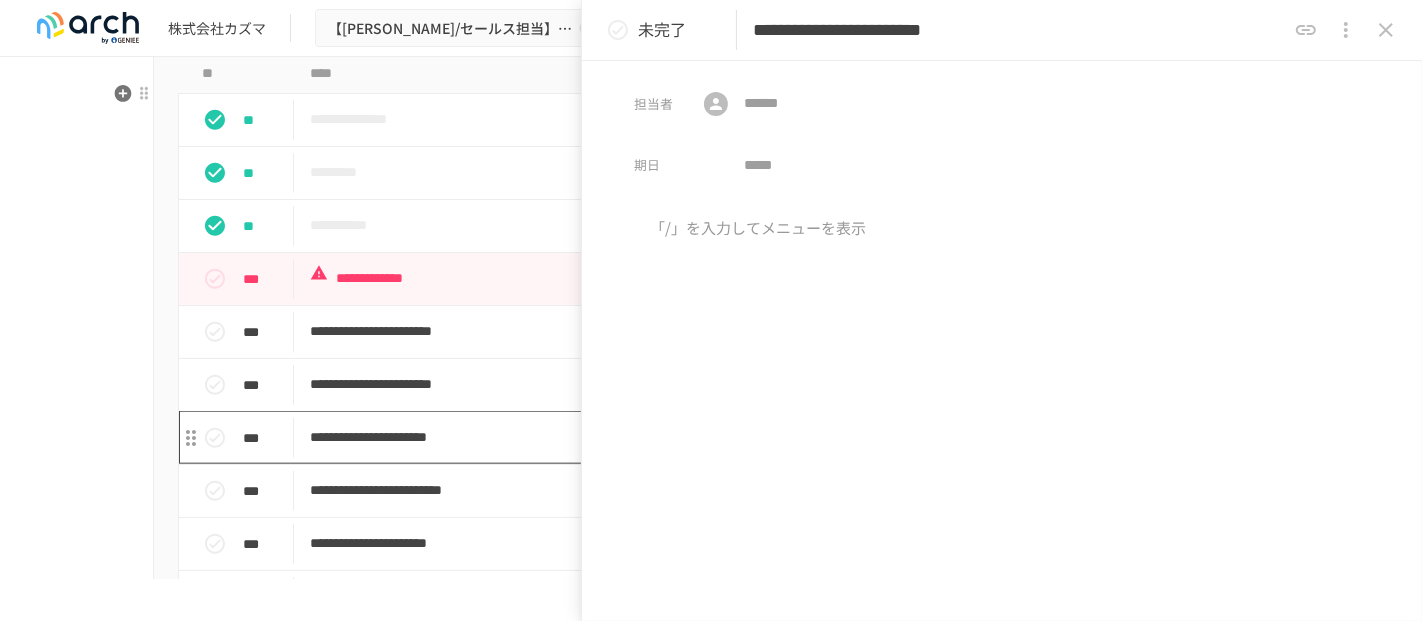 click on "**********" at bounding box center (669, 437) 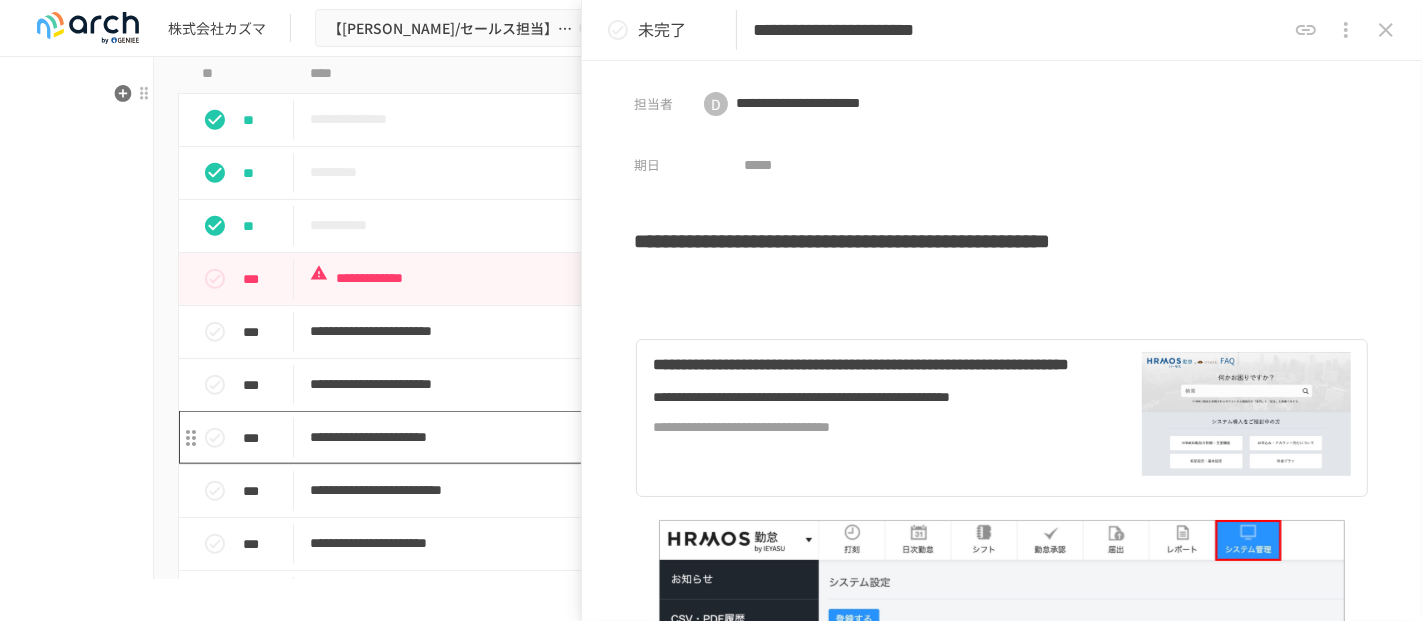 type on "**********" 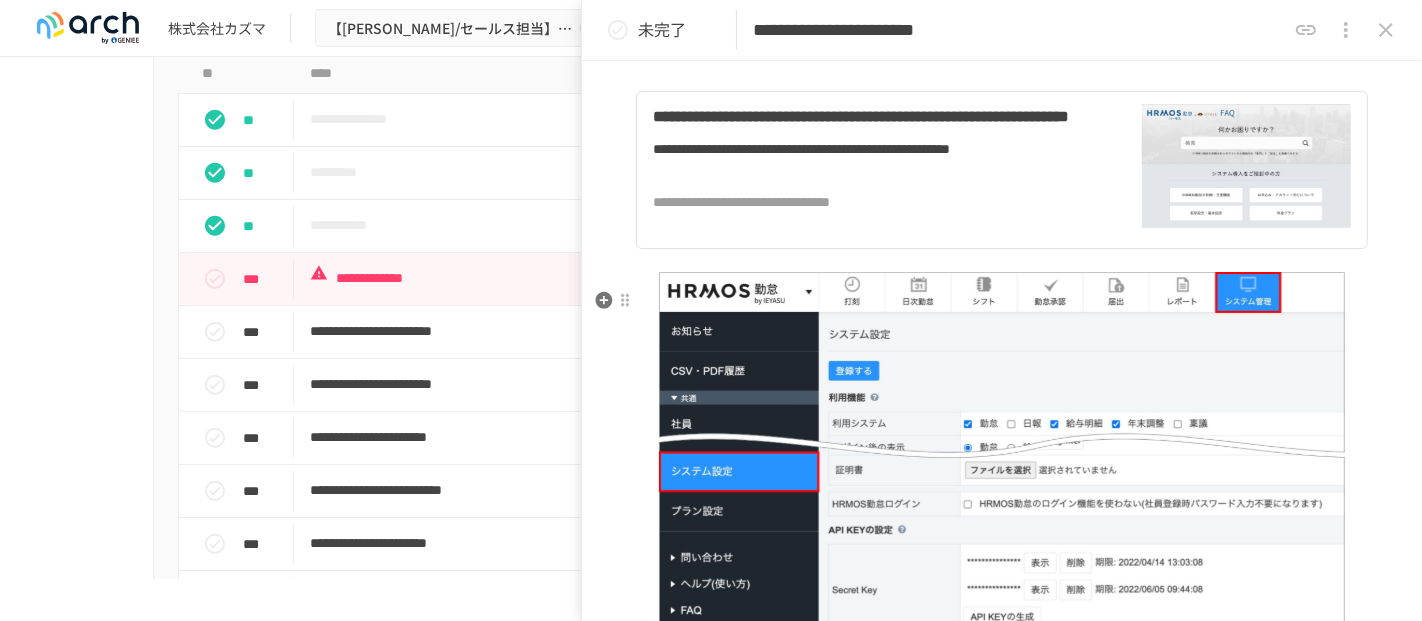 scroll, scrollTop: 44, scrollLeft: 0, axis: vertical 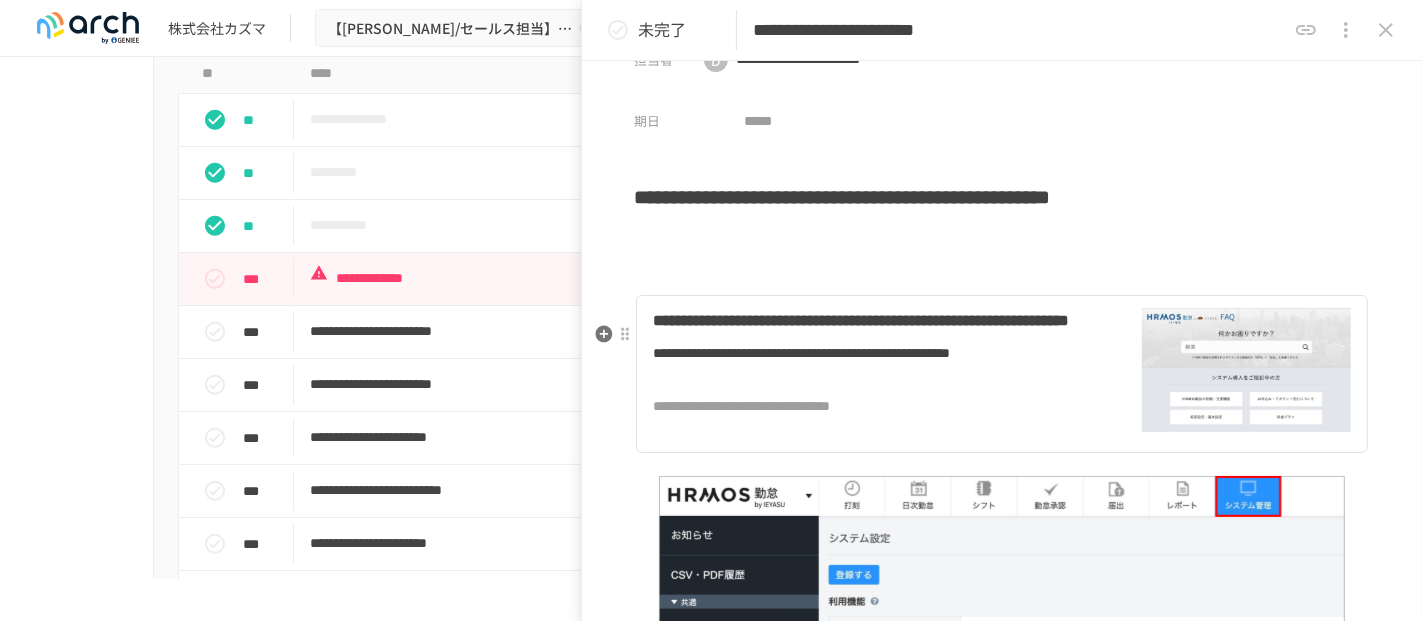 click on "**********" at bounding box center [874, 321] 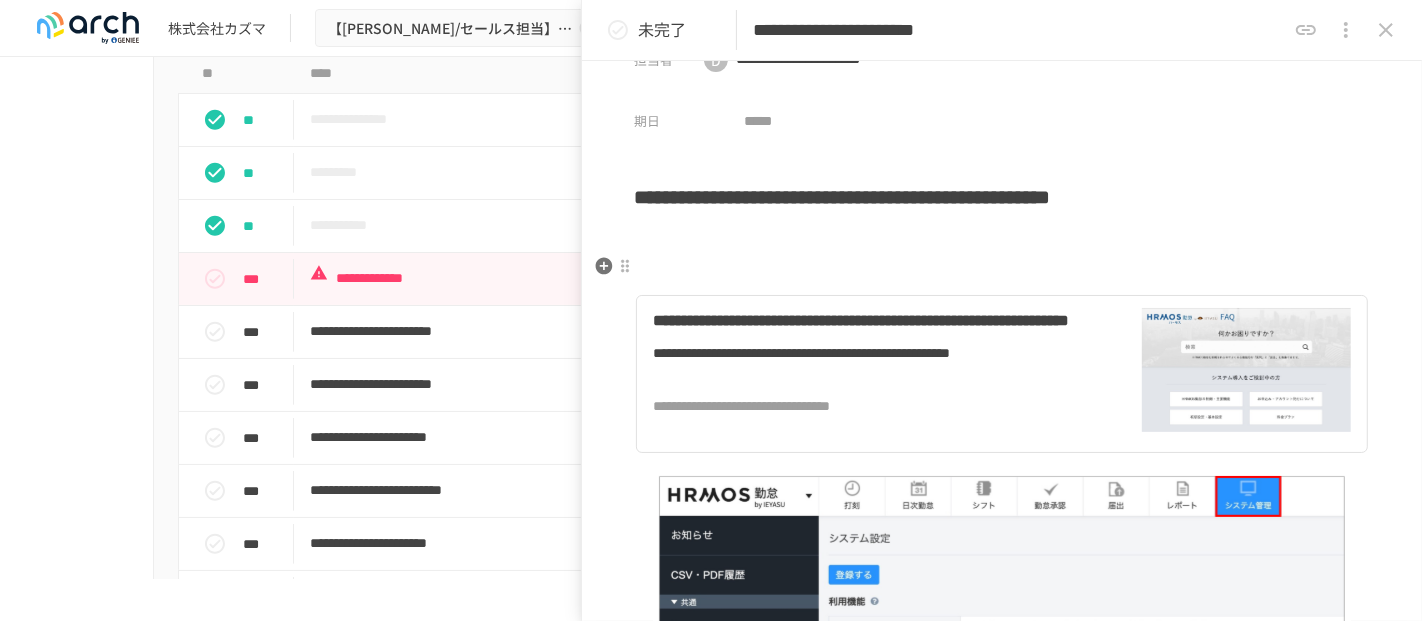 click on "**********" at bounding box center [1002, 789] 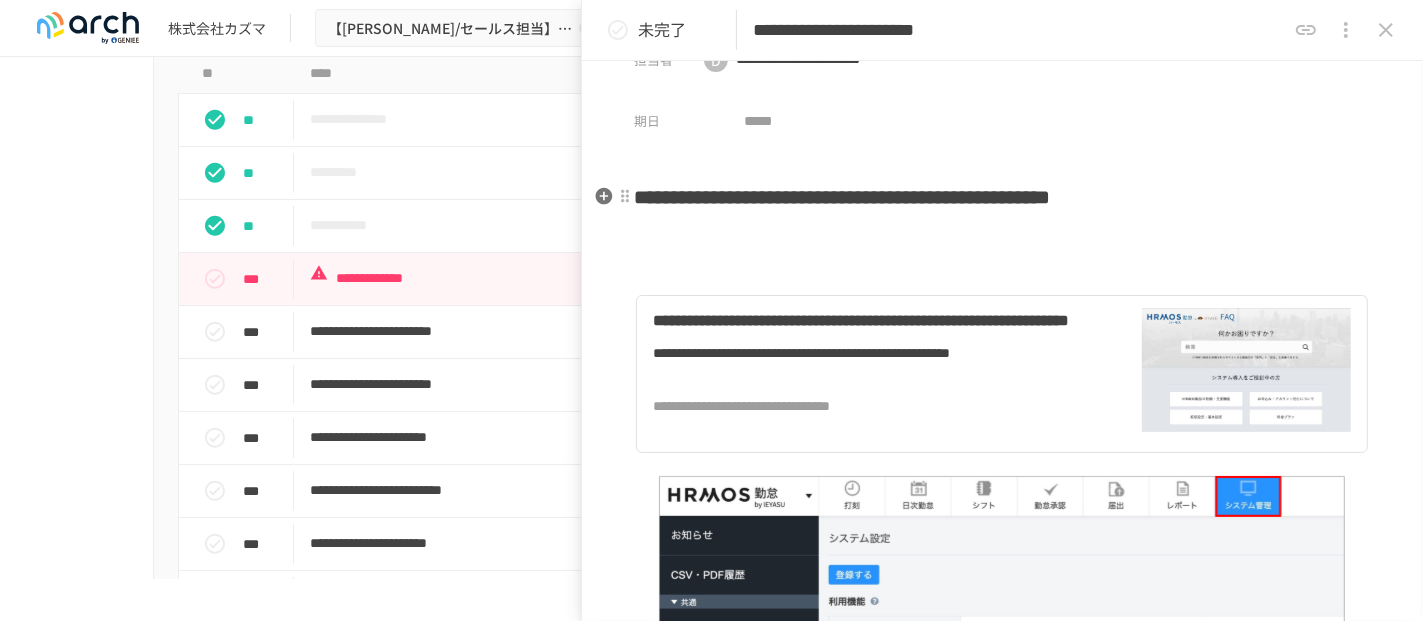click on "**********" at bounding box center (842, 197) 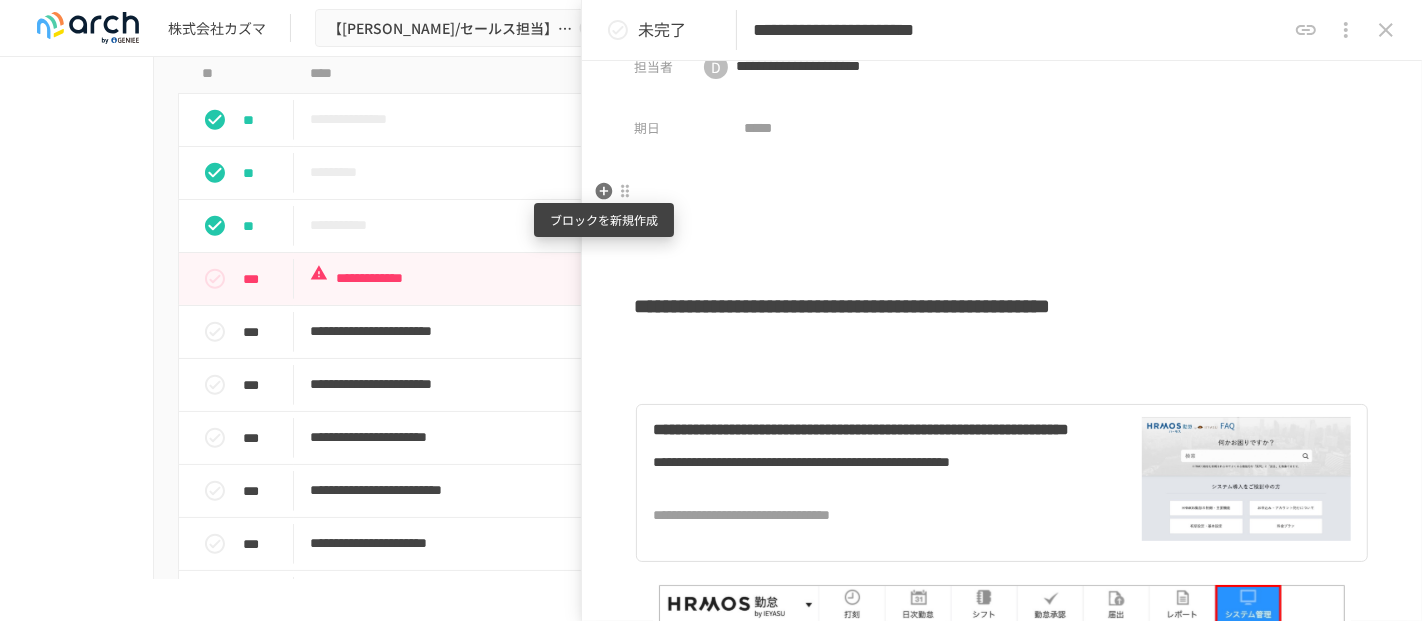 click 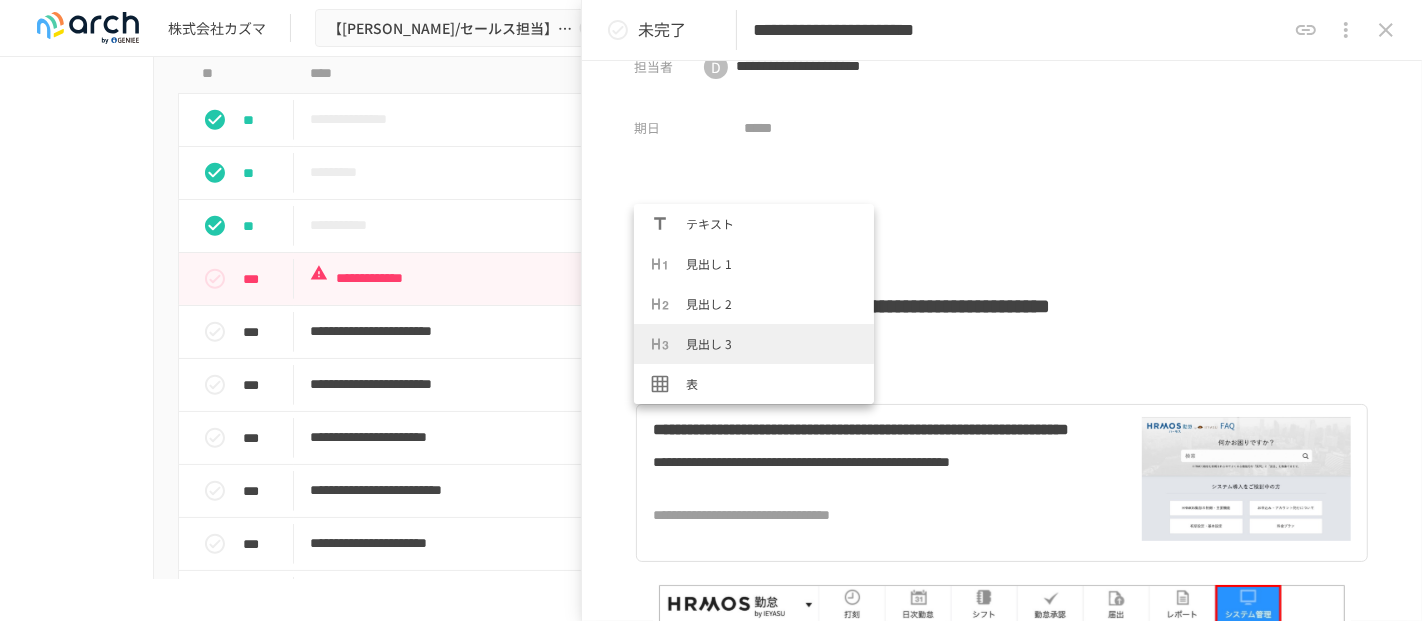click at bounding box center [668, 344] 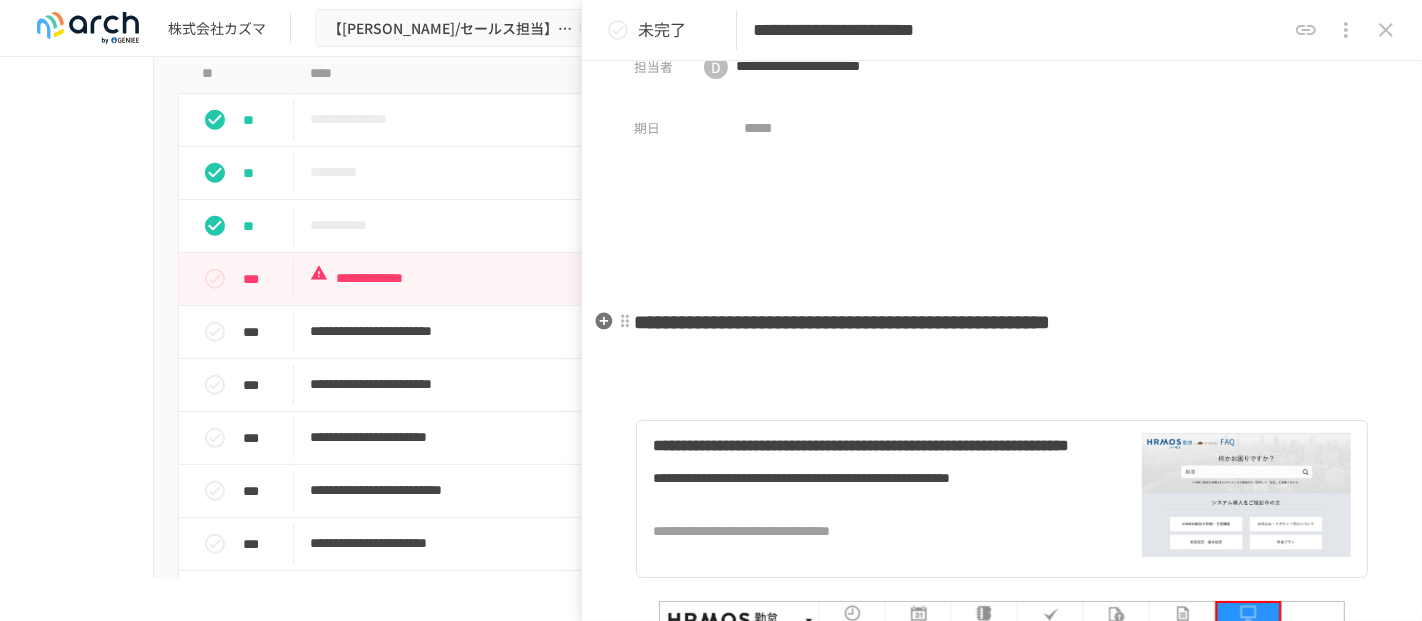 type 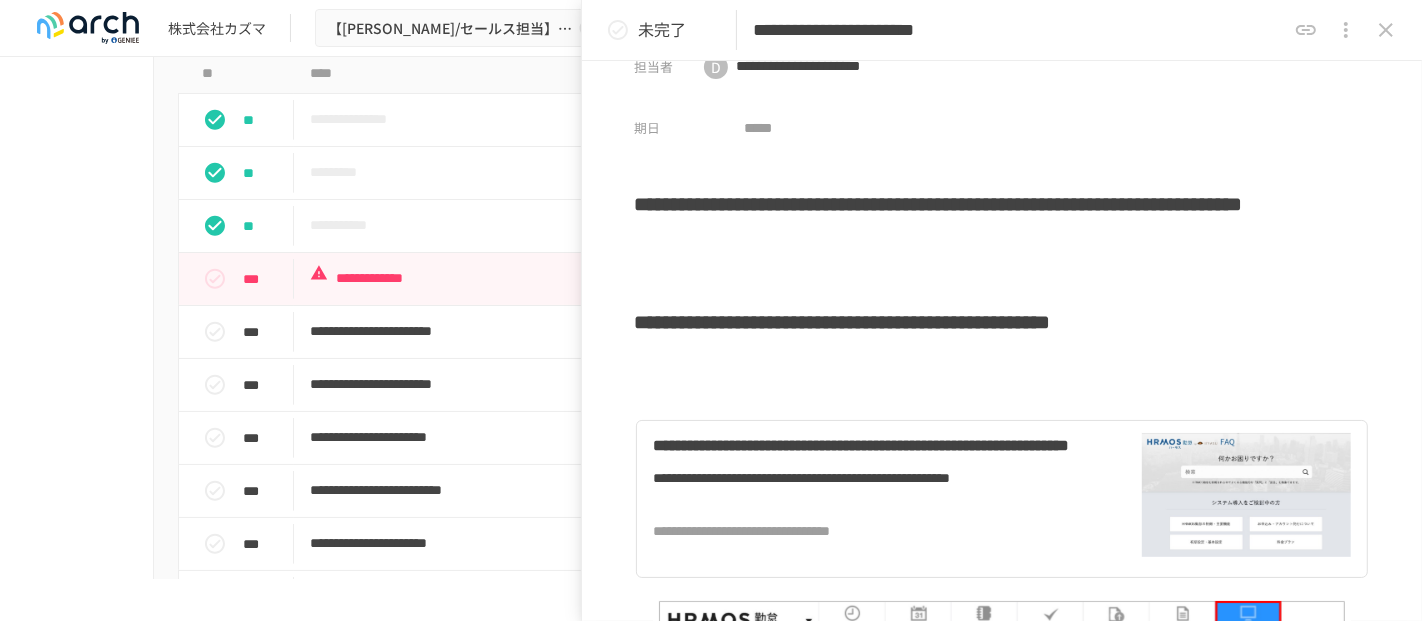 scroll, scrollTop: 29, scrollLeft: 0, axis: vertical 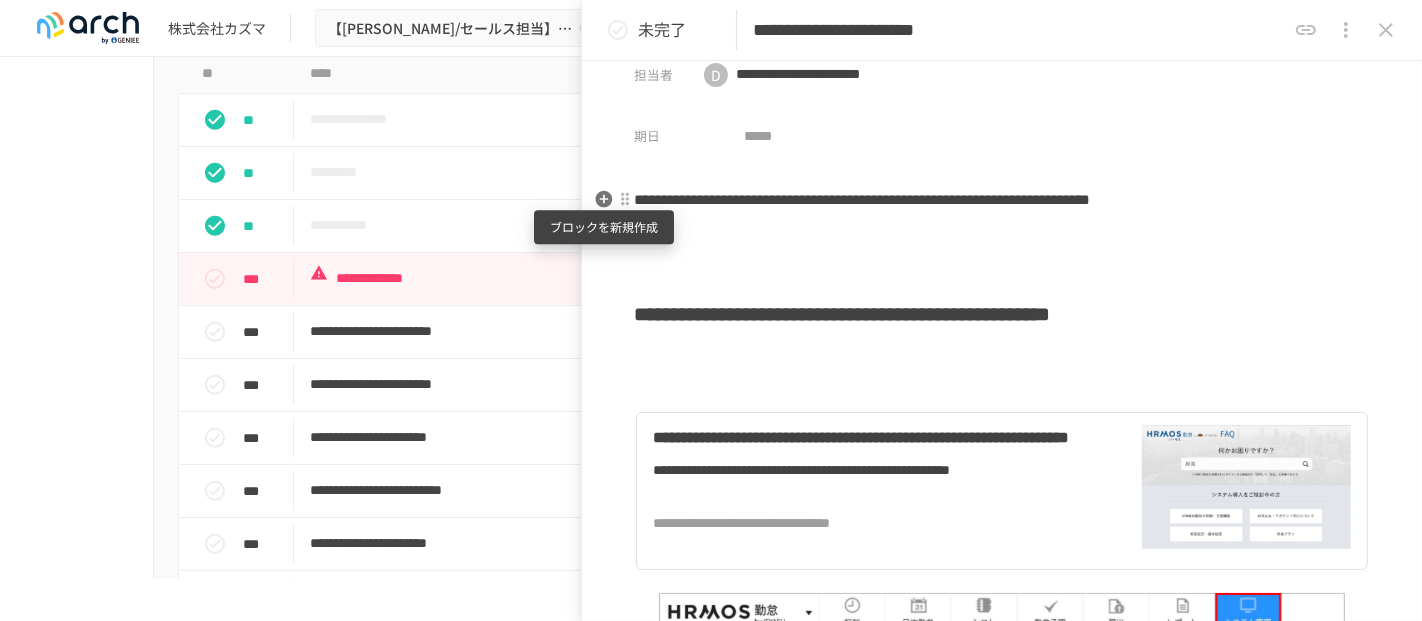 click 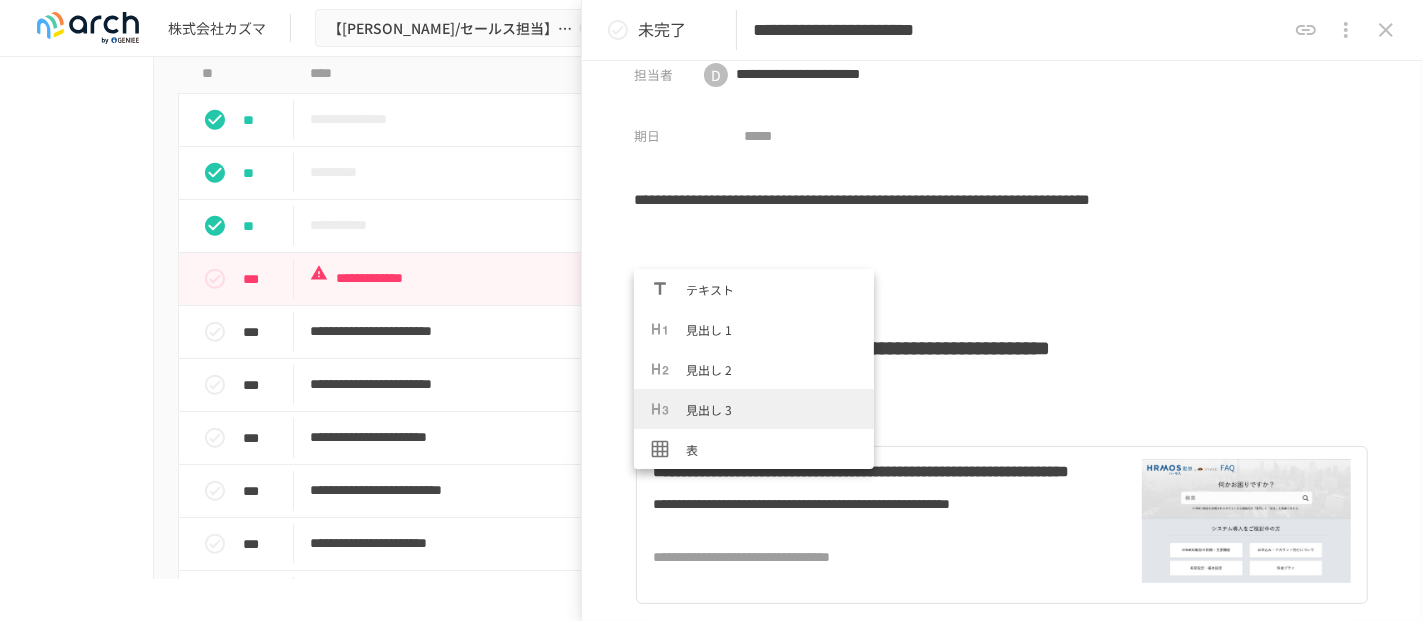 click 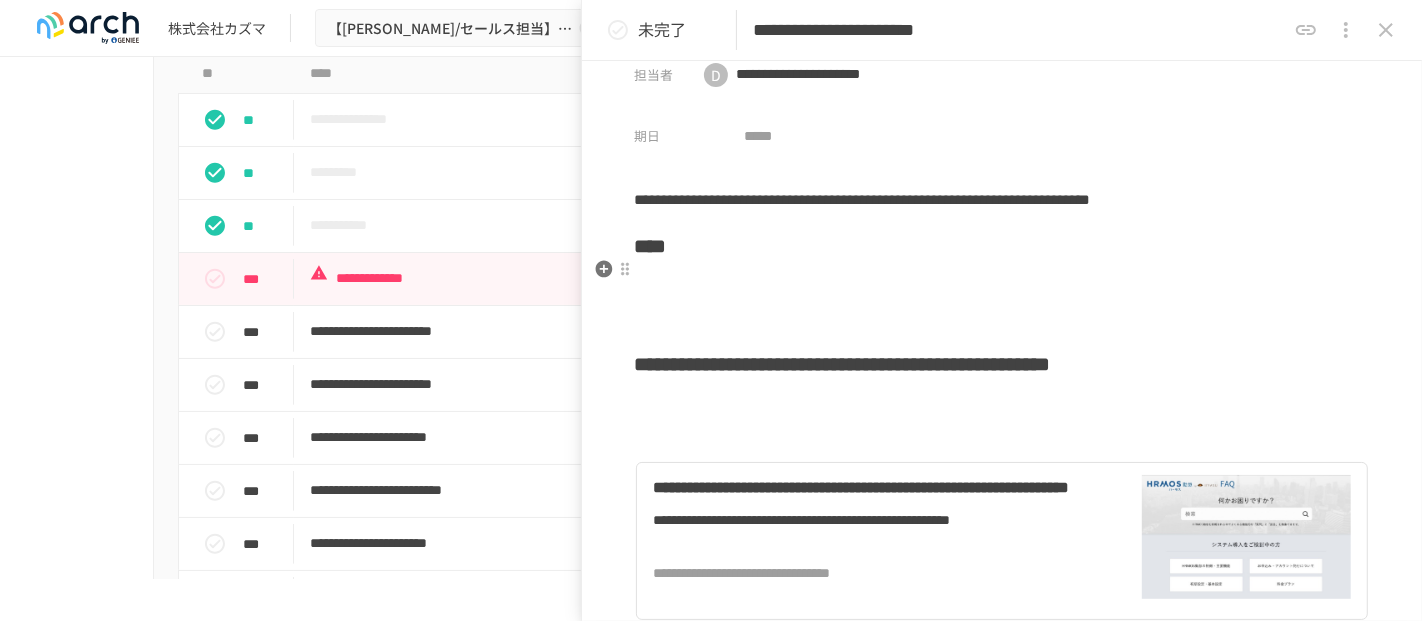 click on "****" at bounding box center [650, 246] 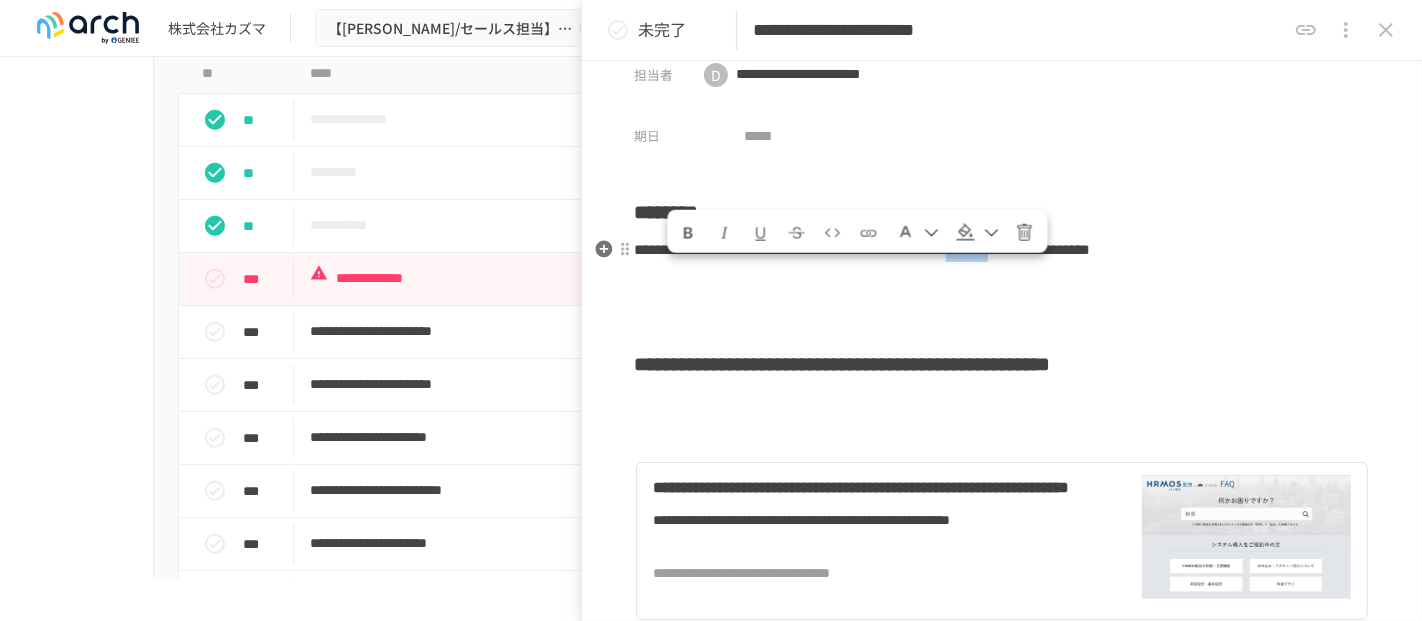 drag, startPoint x: 710, startPoint y: 280, endPoint x: 772, endPoint y: 275, distance: 62.201286 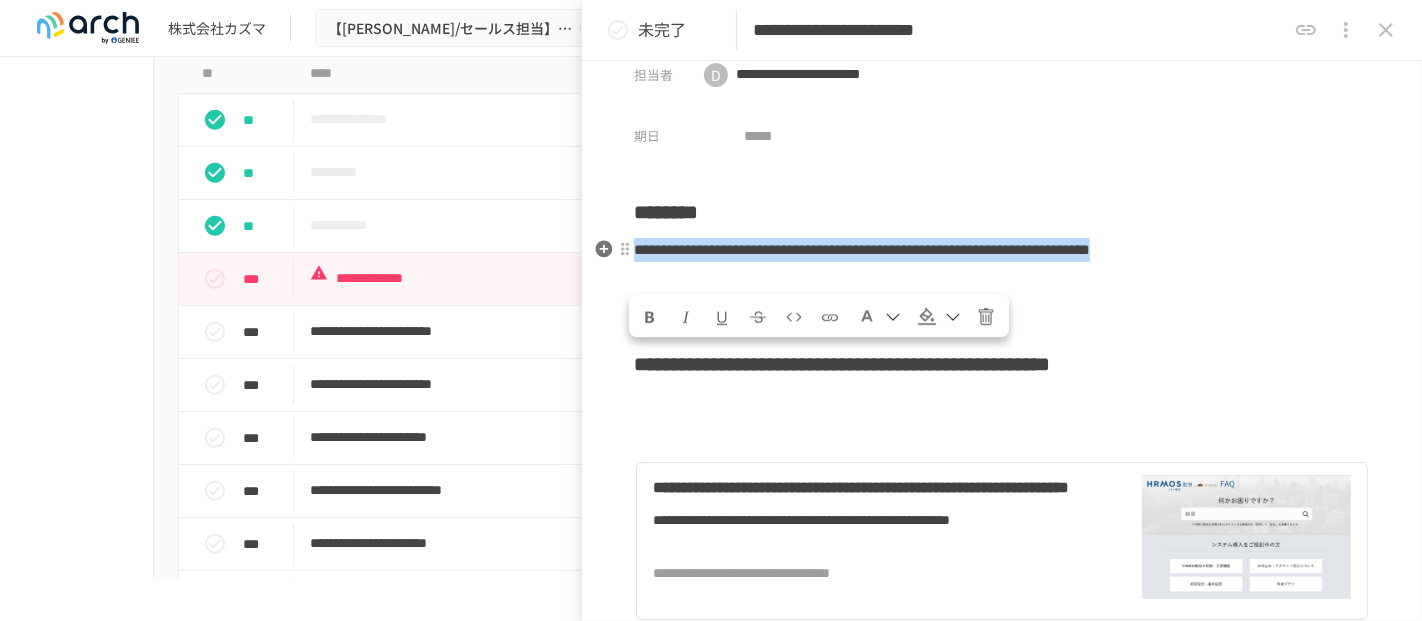 drag, startPoint x: 1071, startPoint y: 272, endPoint x: 636, endPoint y: 258, distance: 435.22522 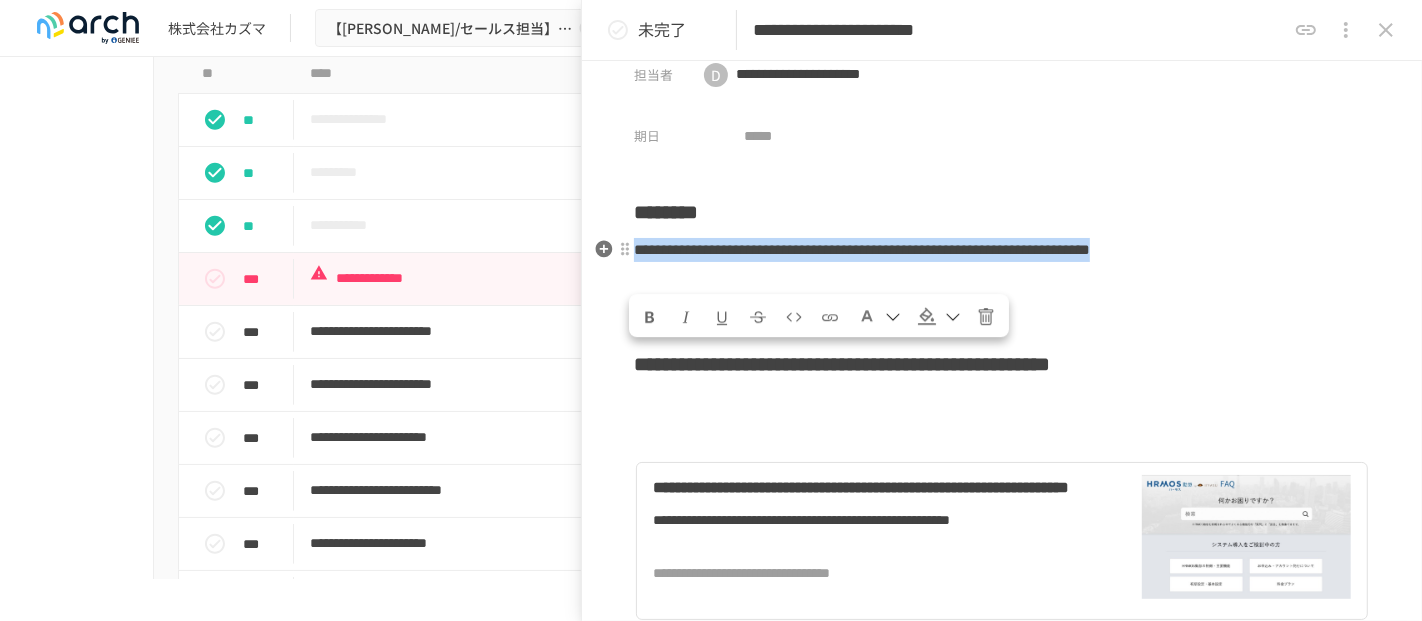 click on "**********" at bounding box center [1002, 250] 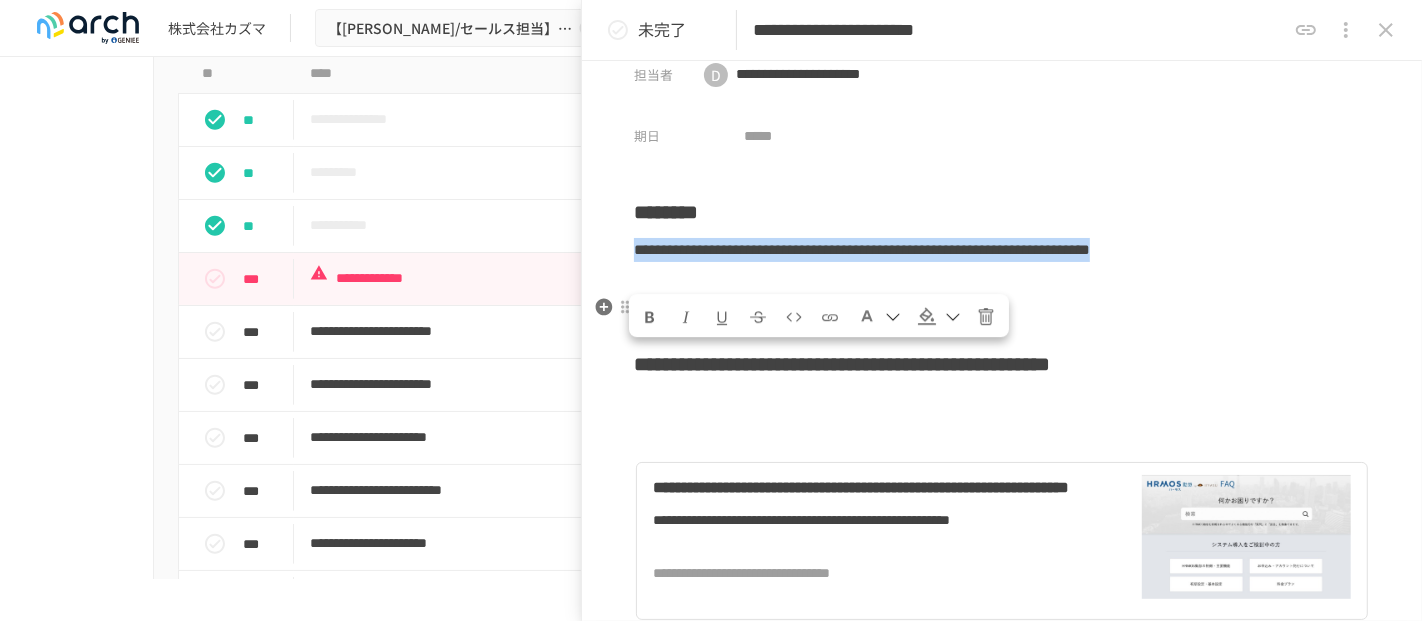 click at bounding box center (650, 316) 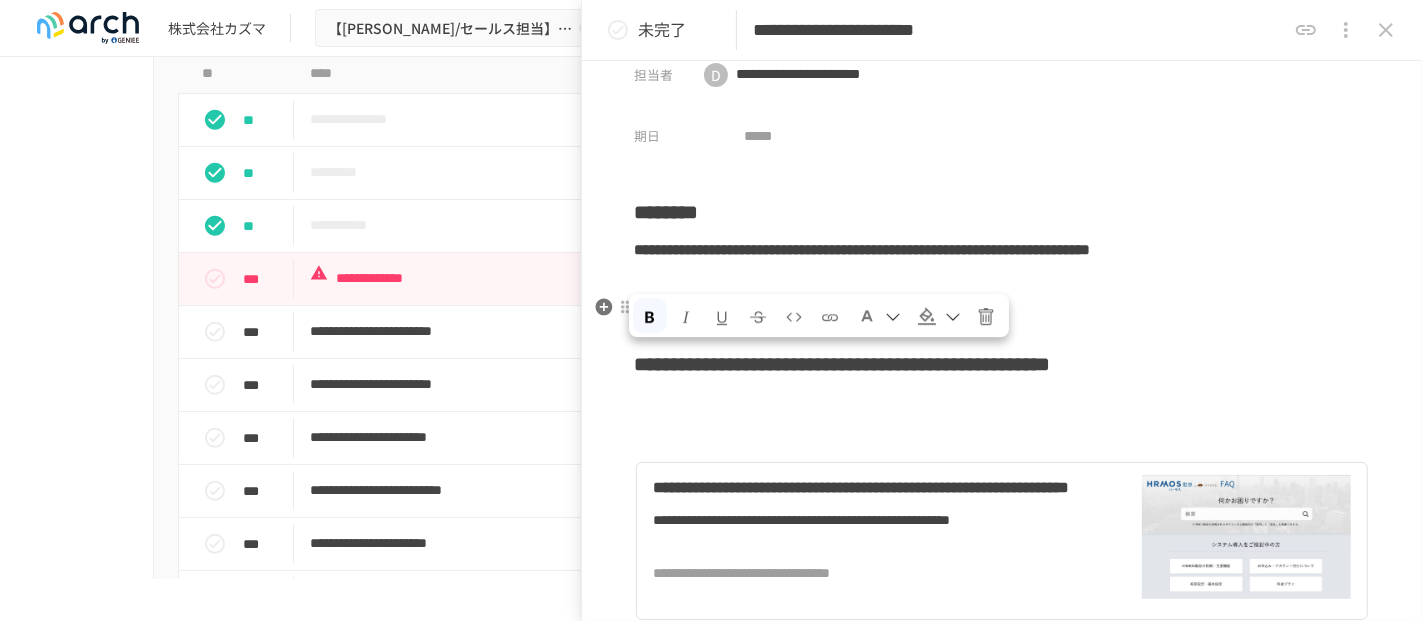 click at bounding box center (953, 318) 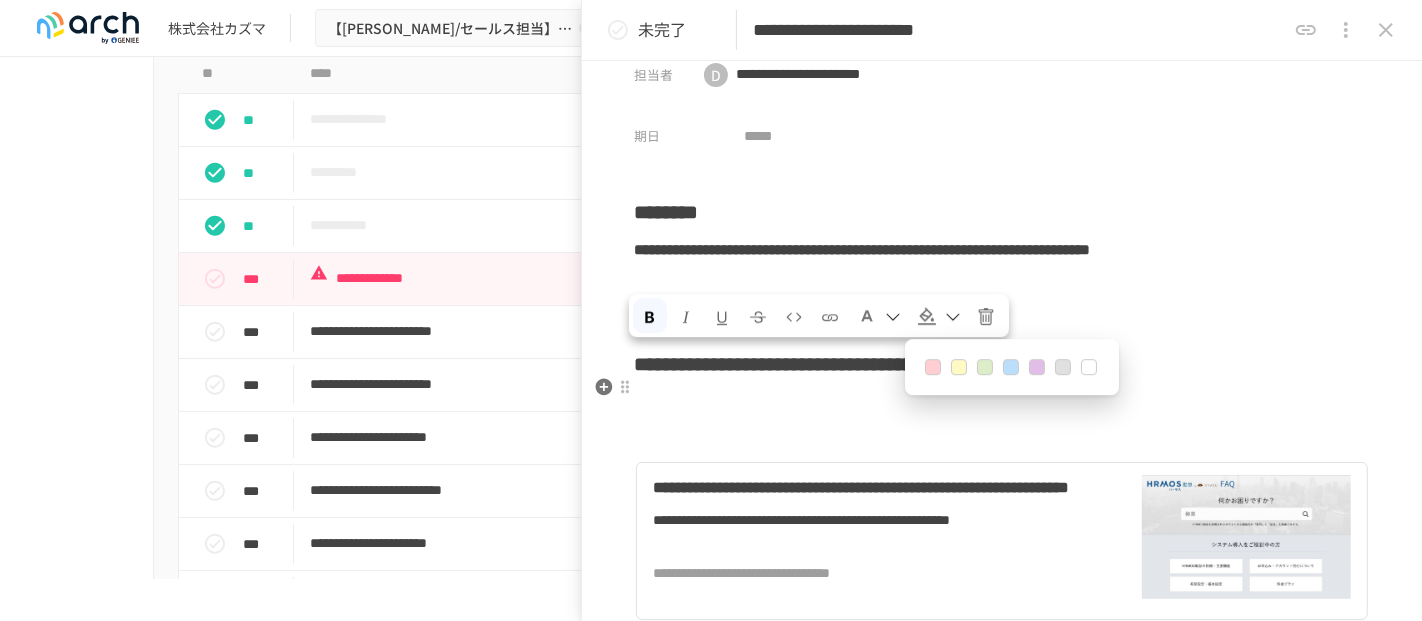 drag, startPoint x: 1013, startPoint y: 364, endPoint x: 1026, endPoint y: 359, distance: 13.928389 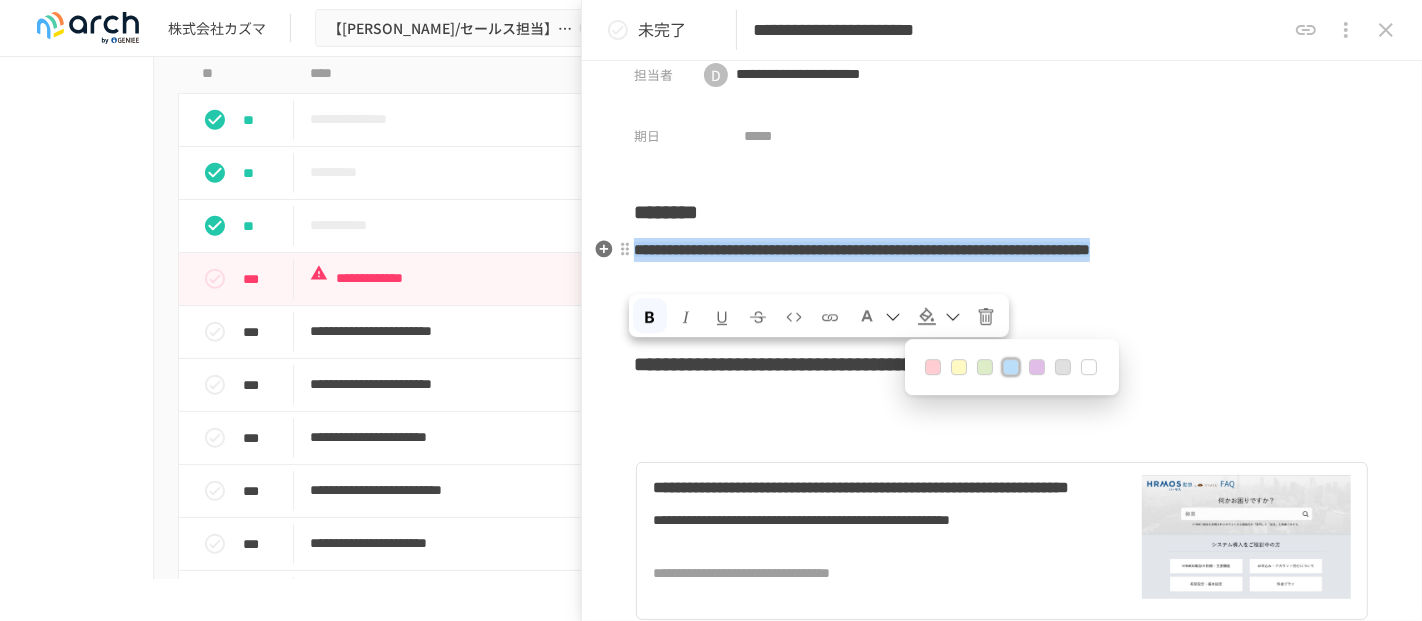click on "**********" at bounding box center [1002, 250] 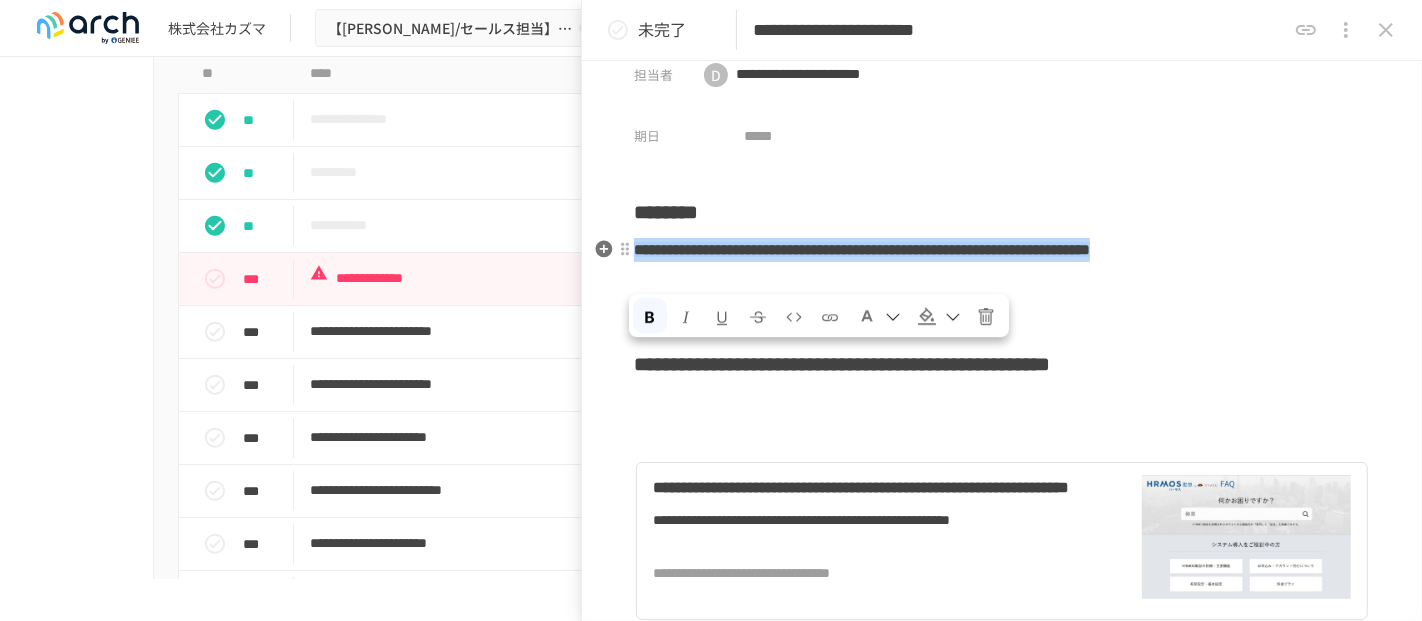 click on "**********" at bounding box center [1002, 250] 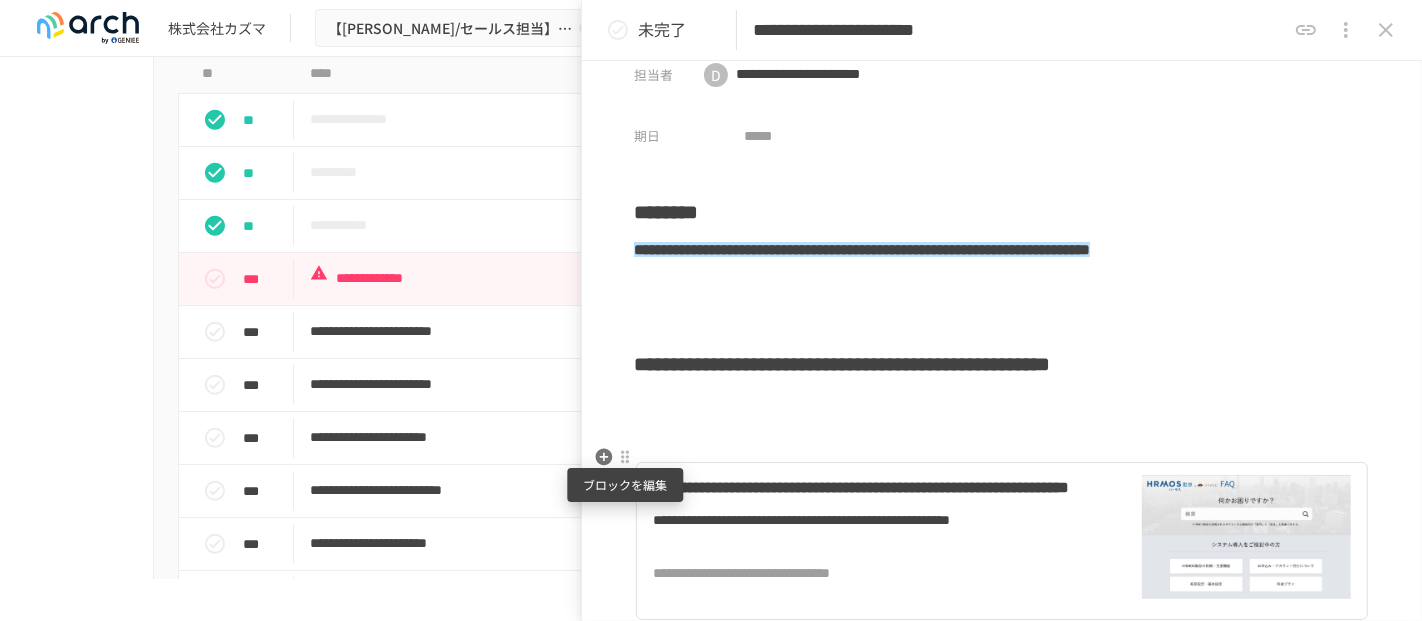 click at bounding box center (625, 457) 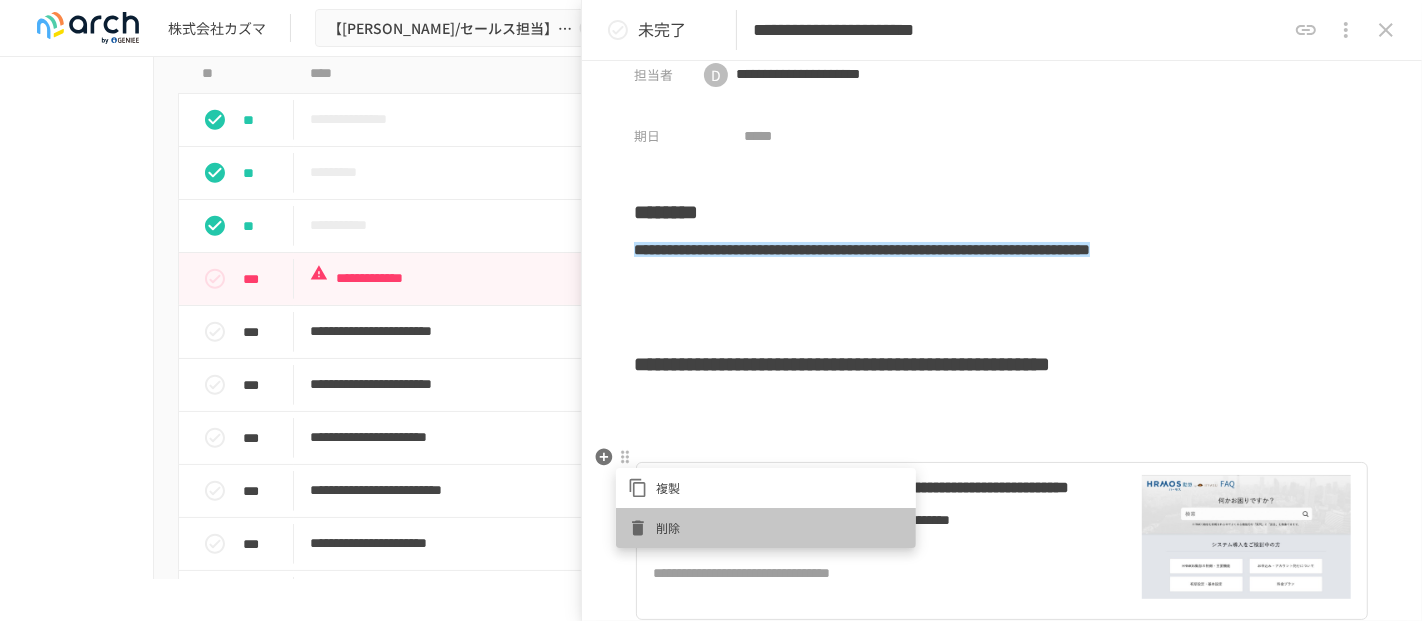 click on "削除" at bounding box center (766, 528) 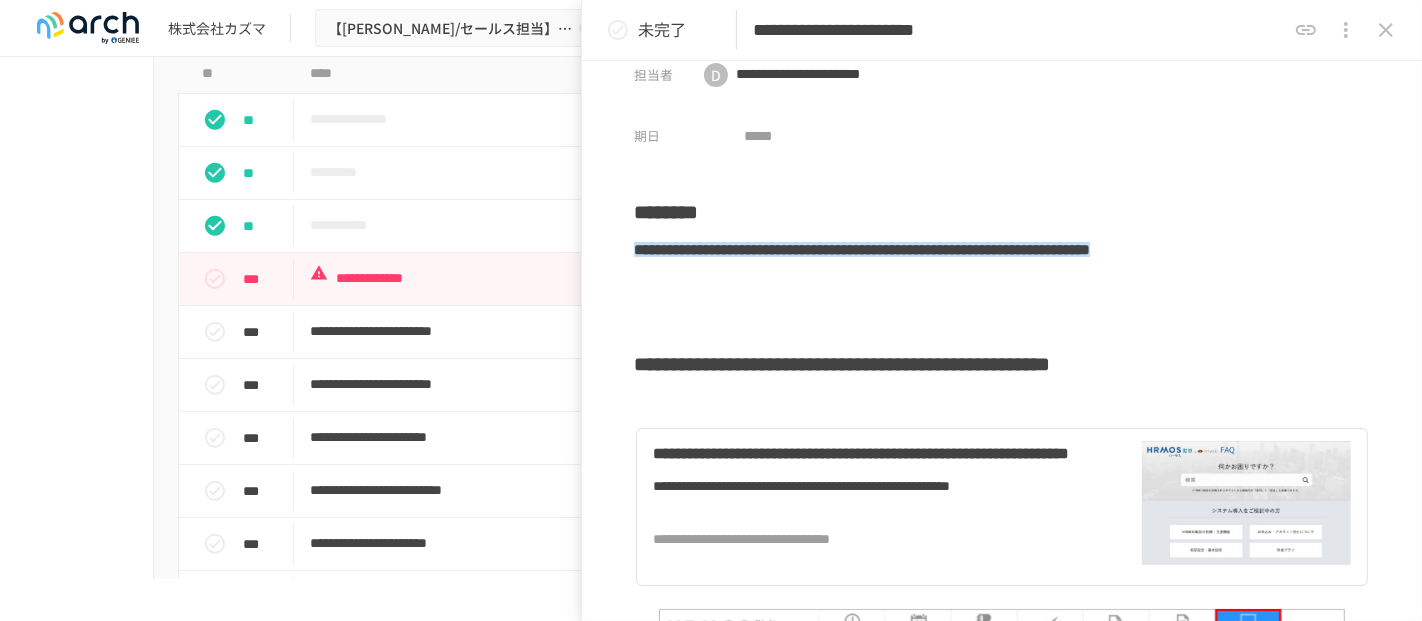 click 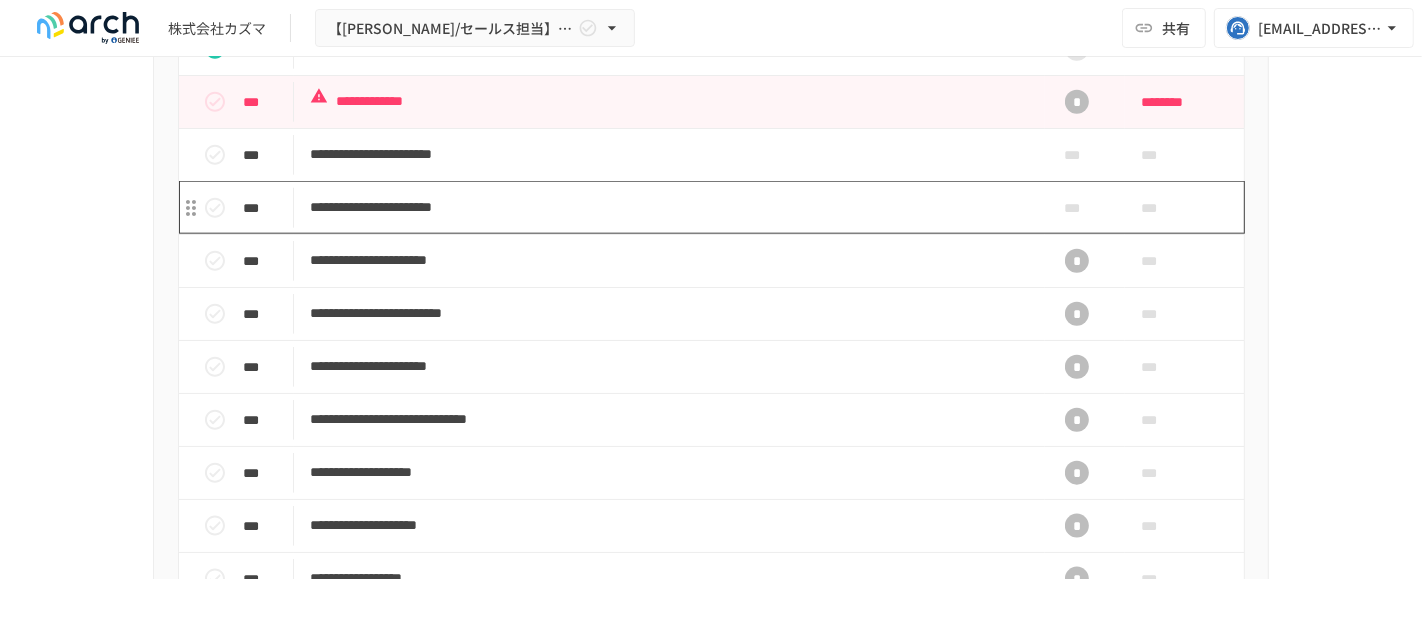 scroll, scrollTop: 1991, scrollLeft: 0, axis: vertical 